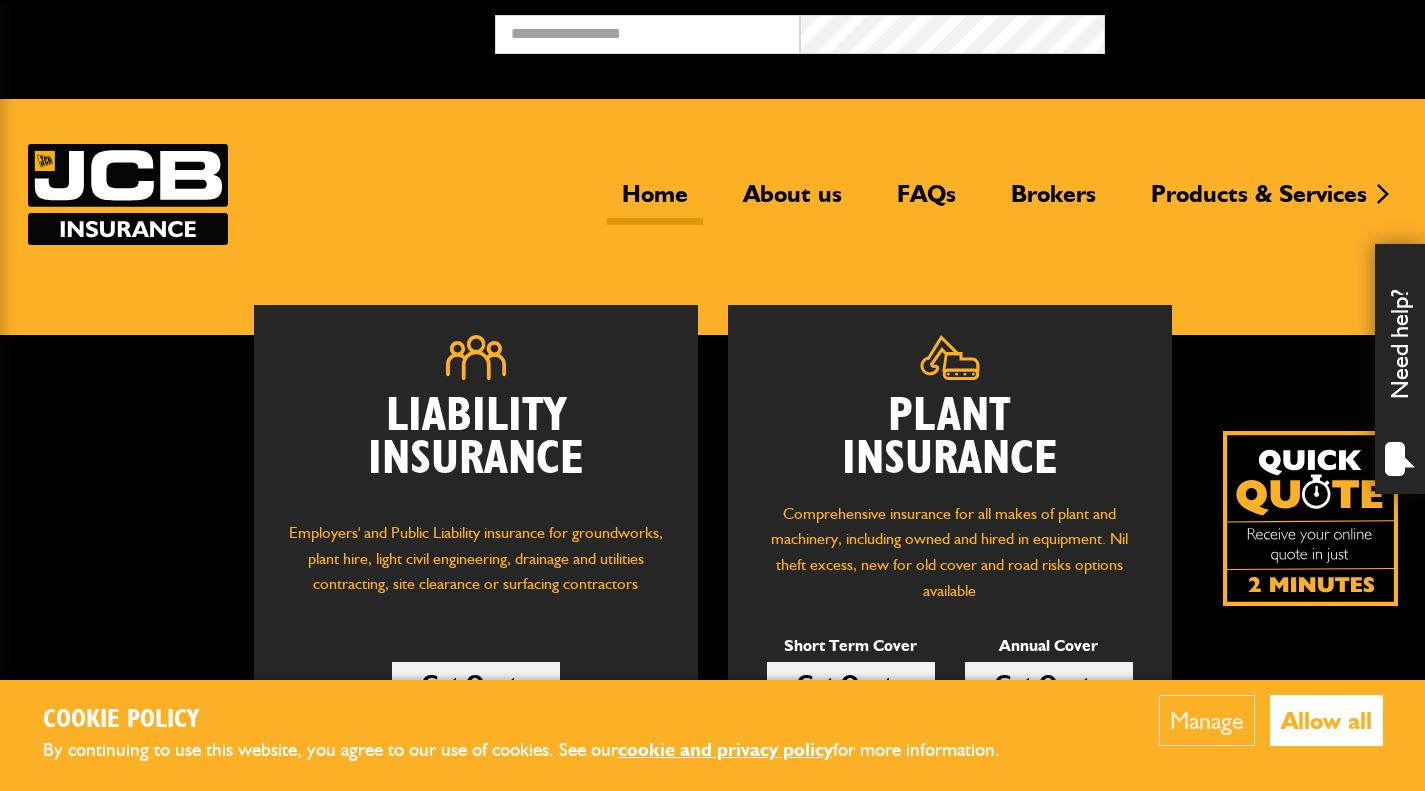 scroll, scrollTop: 0, scrollLeft: 0, axis: both 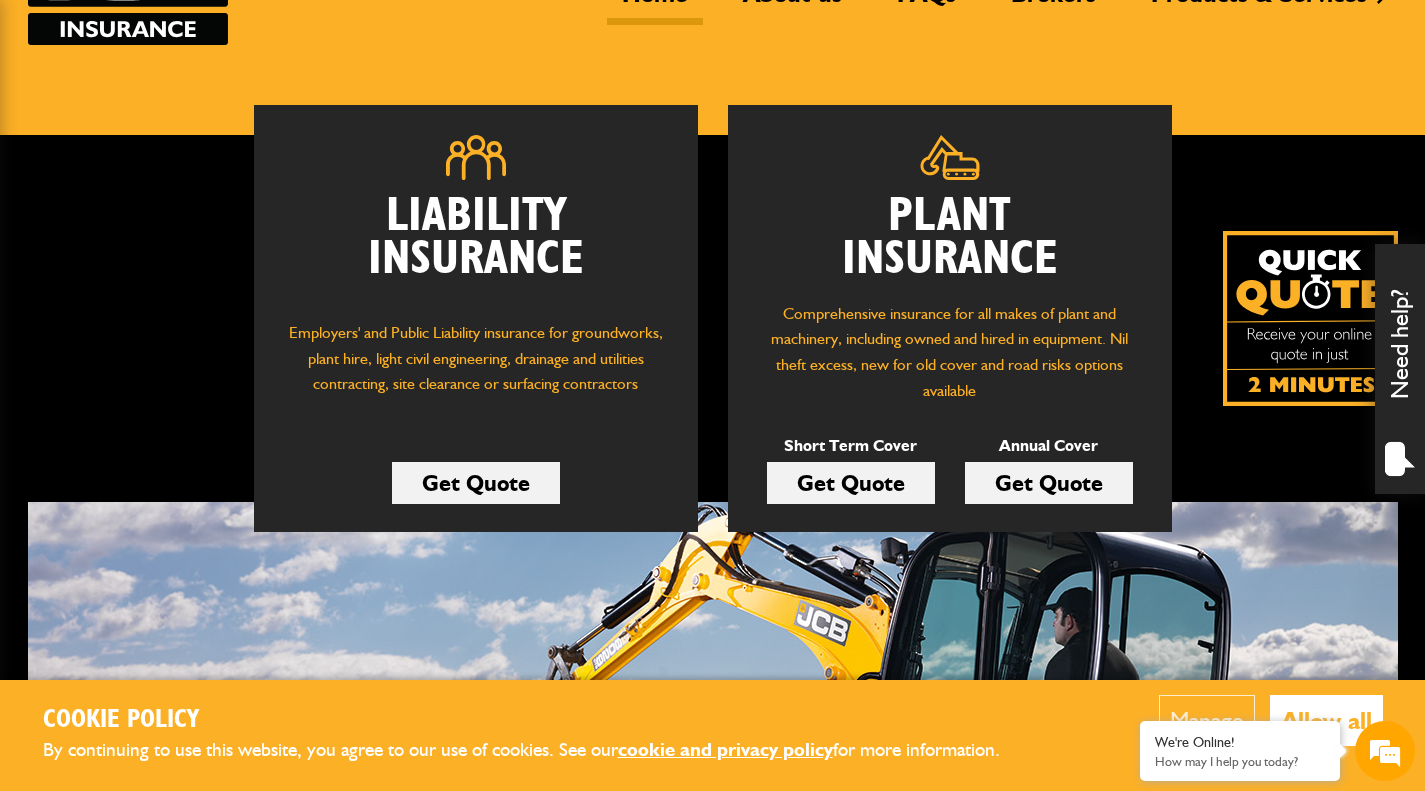 click on "Get Quote" at bounding box center [851, 483] 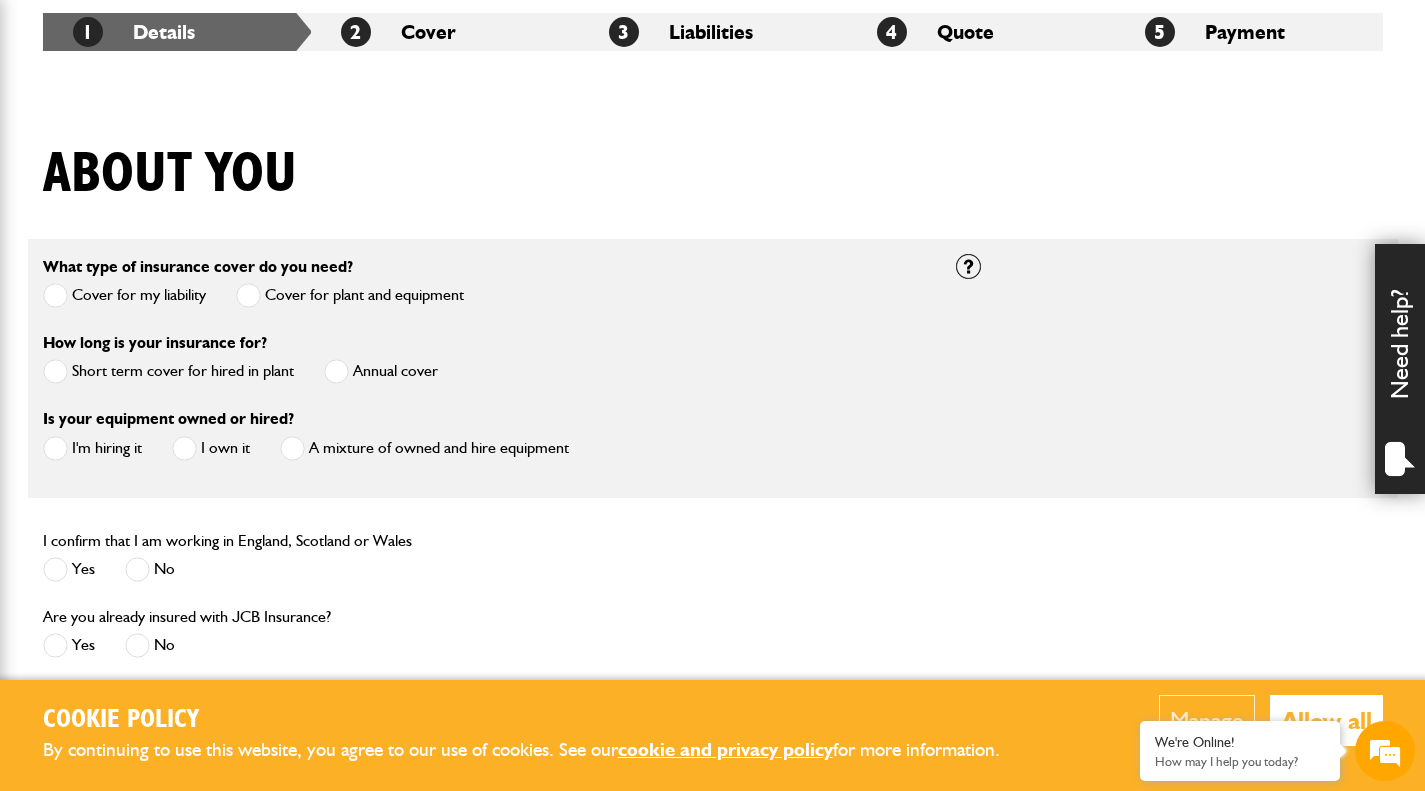 scroll, scrollTop: 400, scrollLeft: 0, axis: vertical 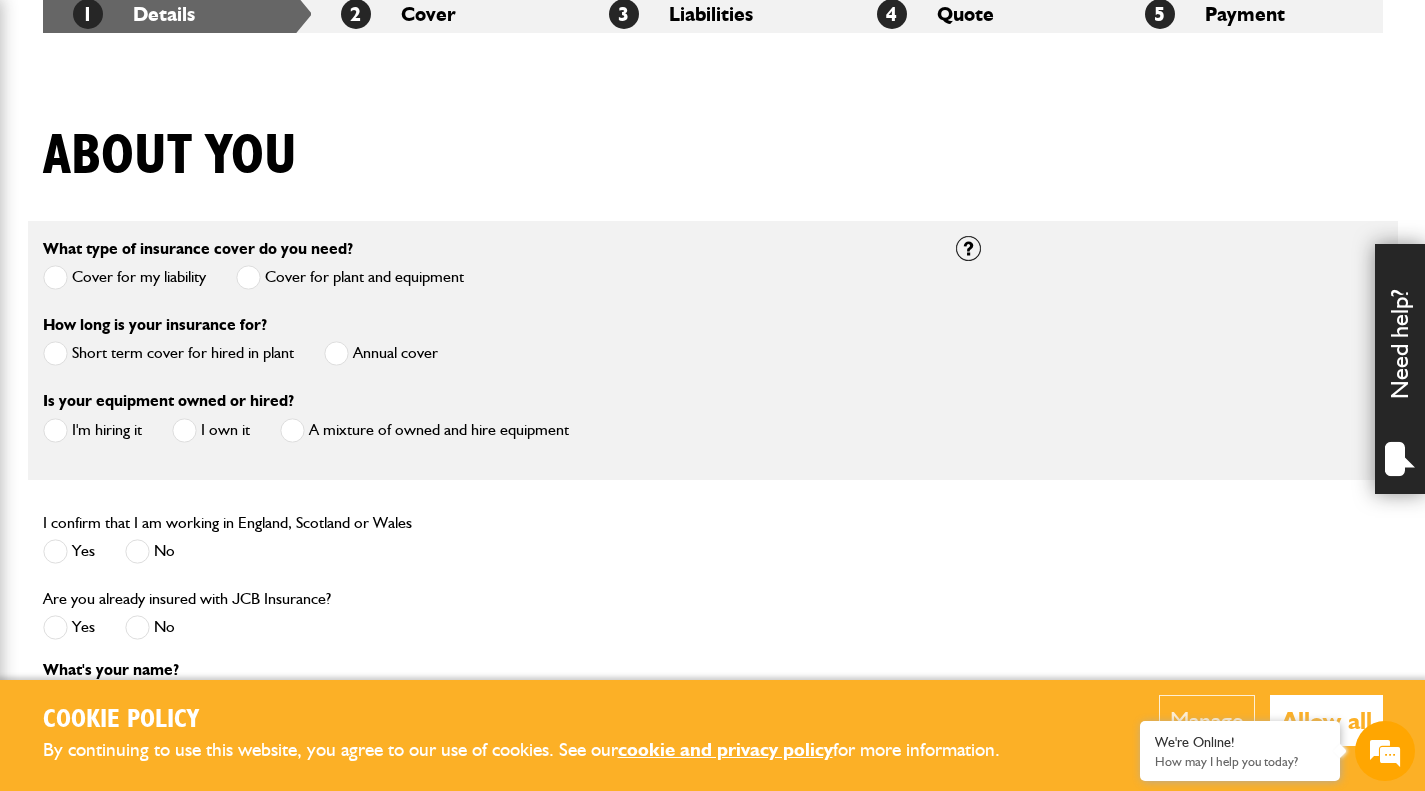 click at bounding box center [55, 277] 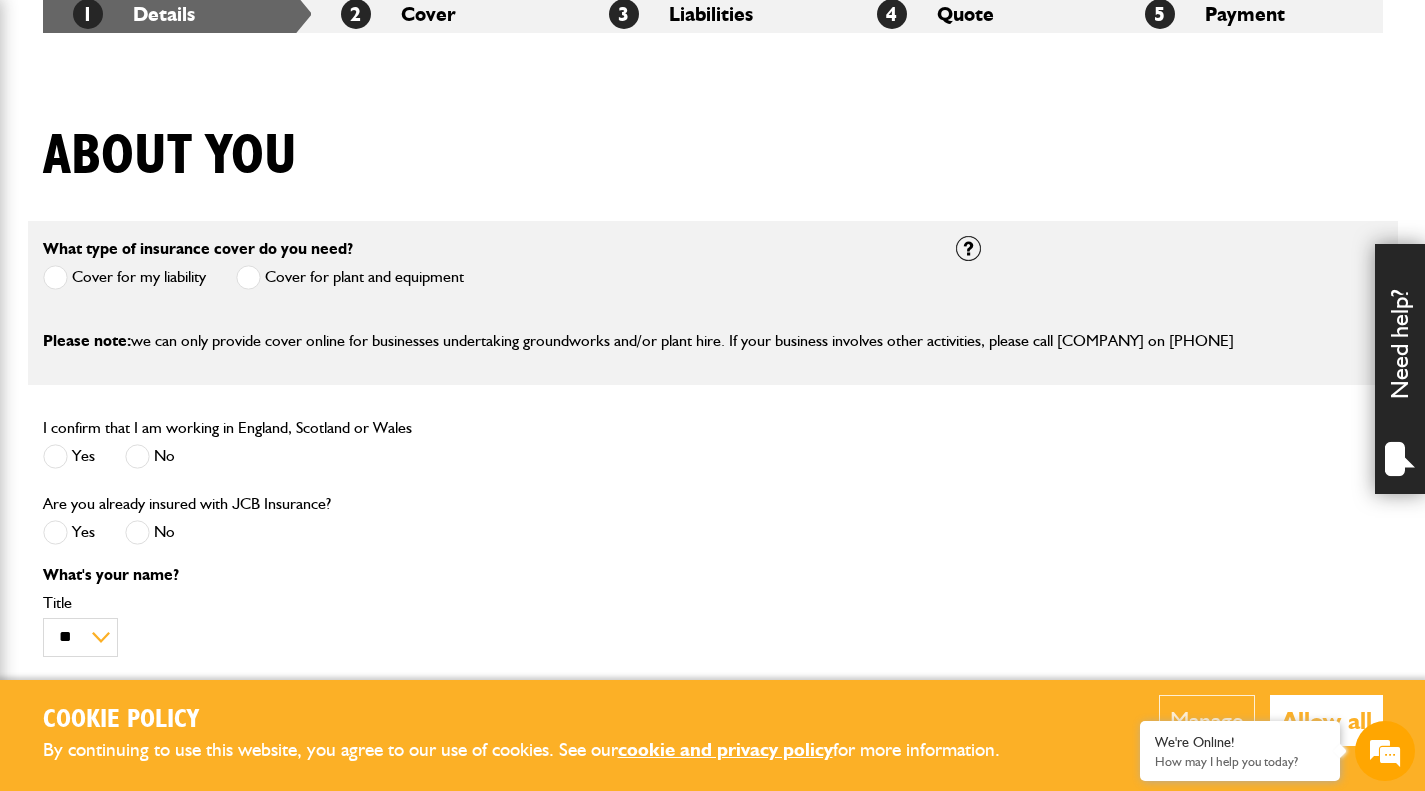 click at bounding box center (248, 277) 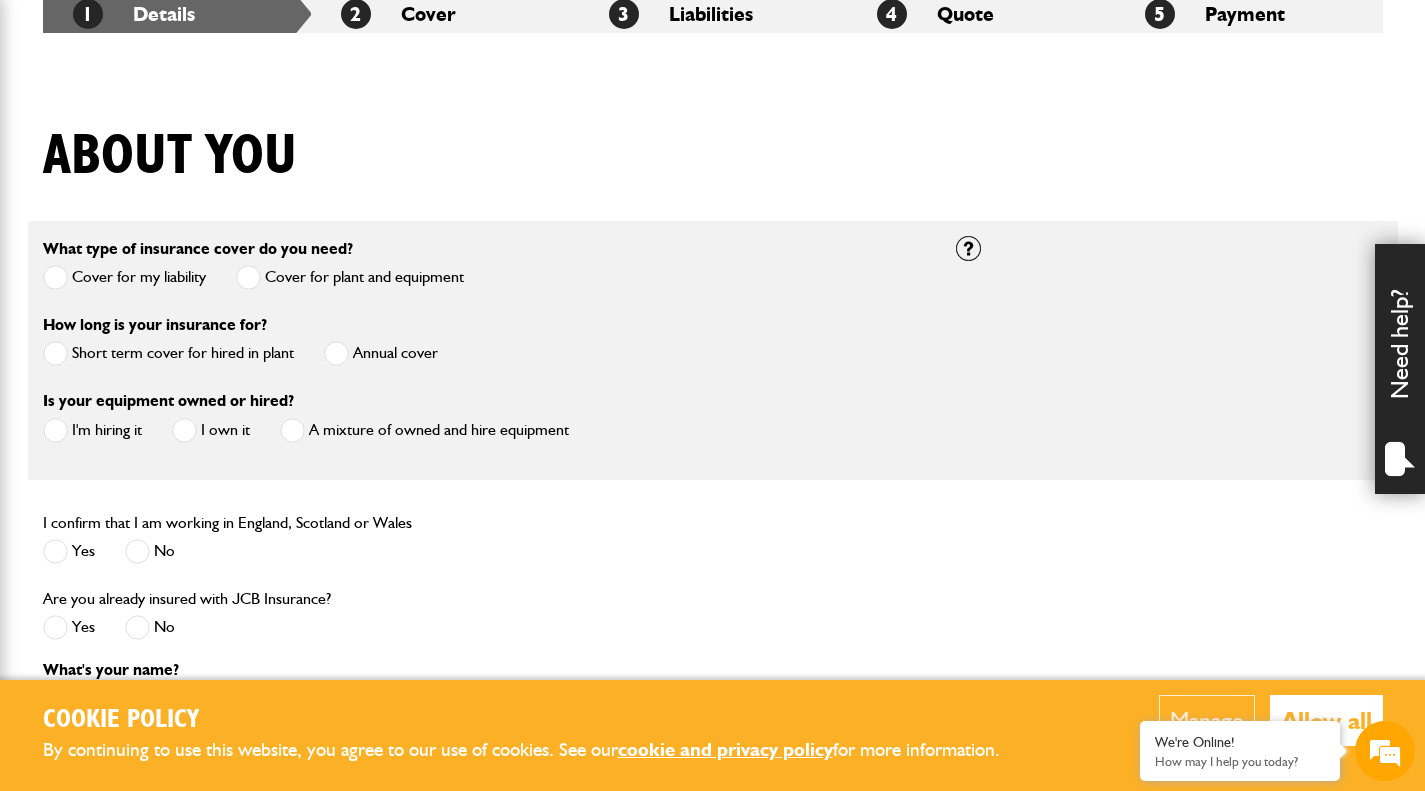 click at bounding box center [55, 277] 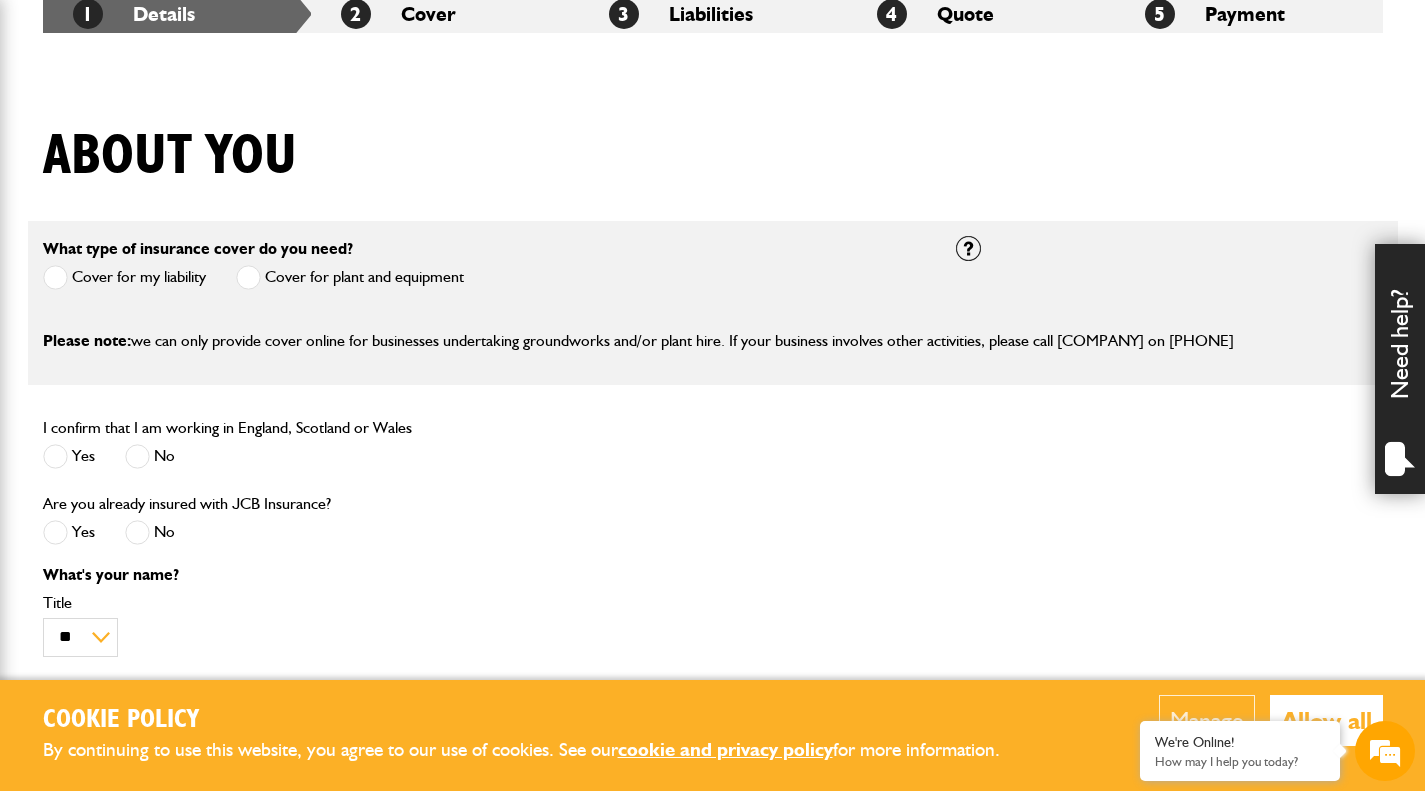 scroll, scrollTop: 0, scrollLeft: 0, axis: both 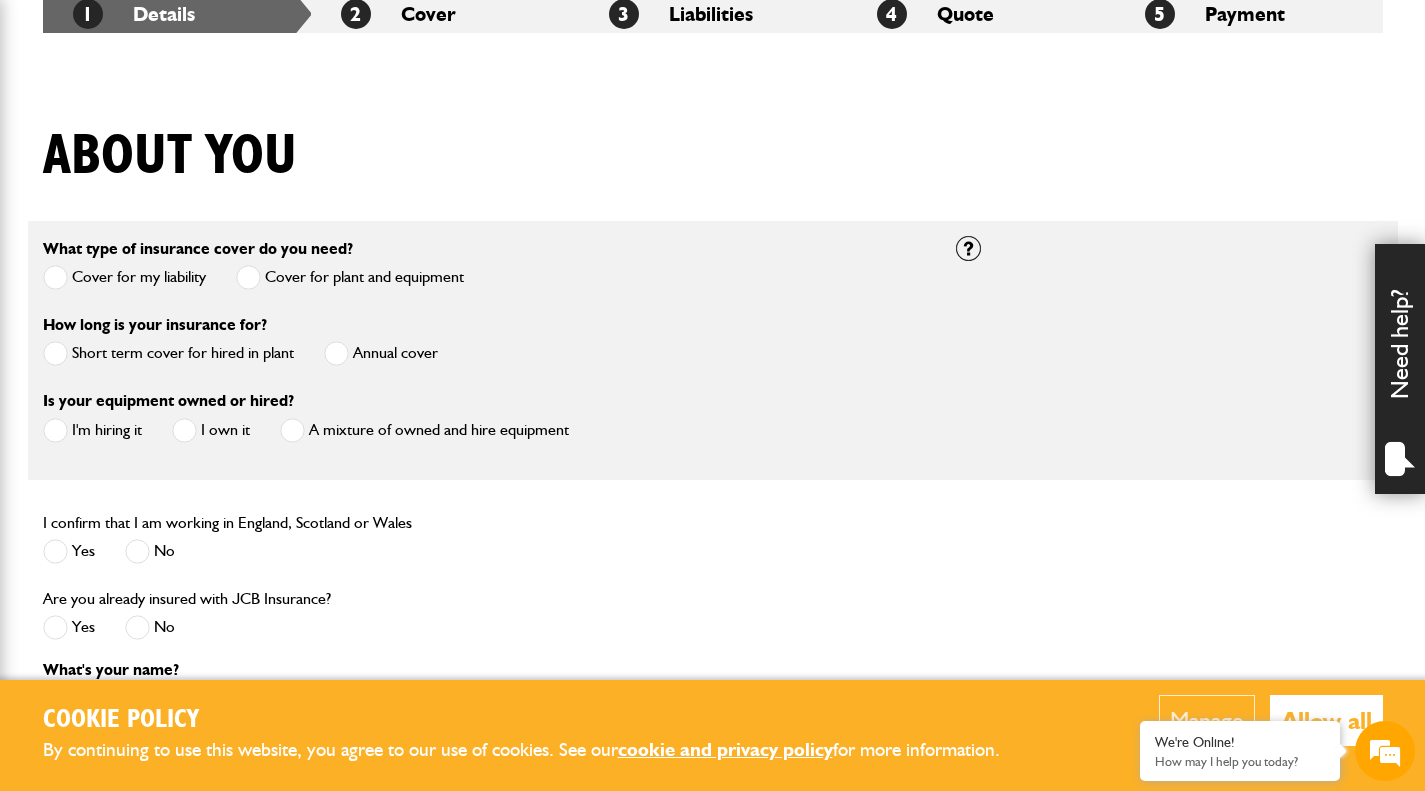 click at bounding box center (55, 353) 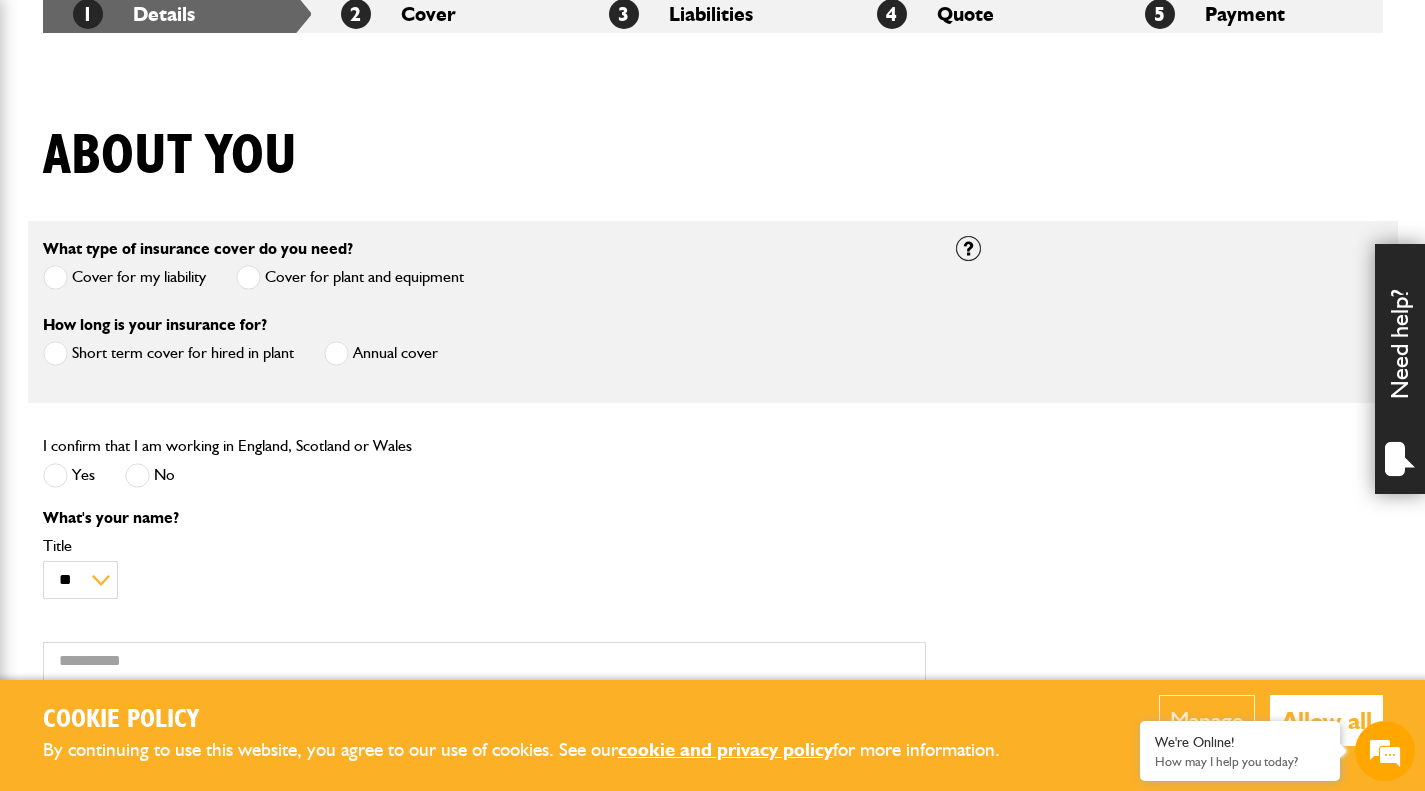 scroll, scrollTop: 500, scrollLeft: 0, axis: vertical 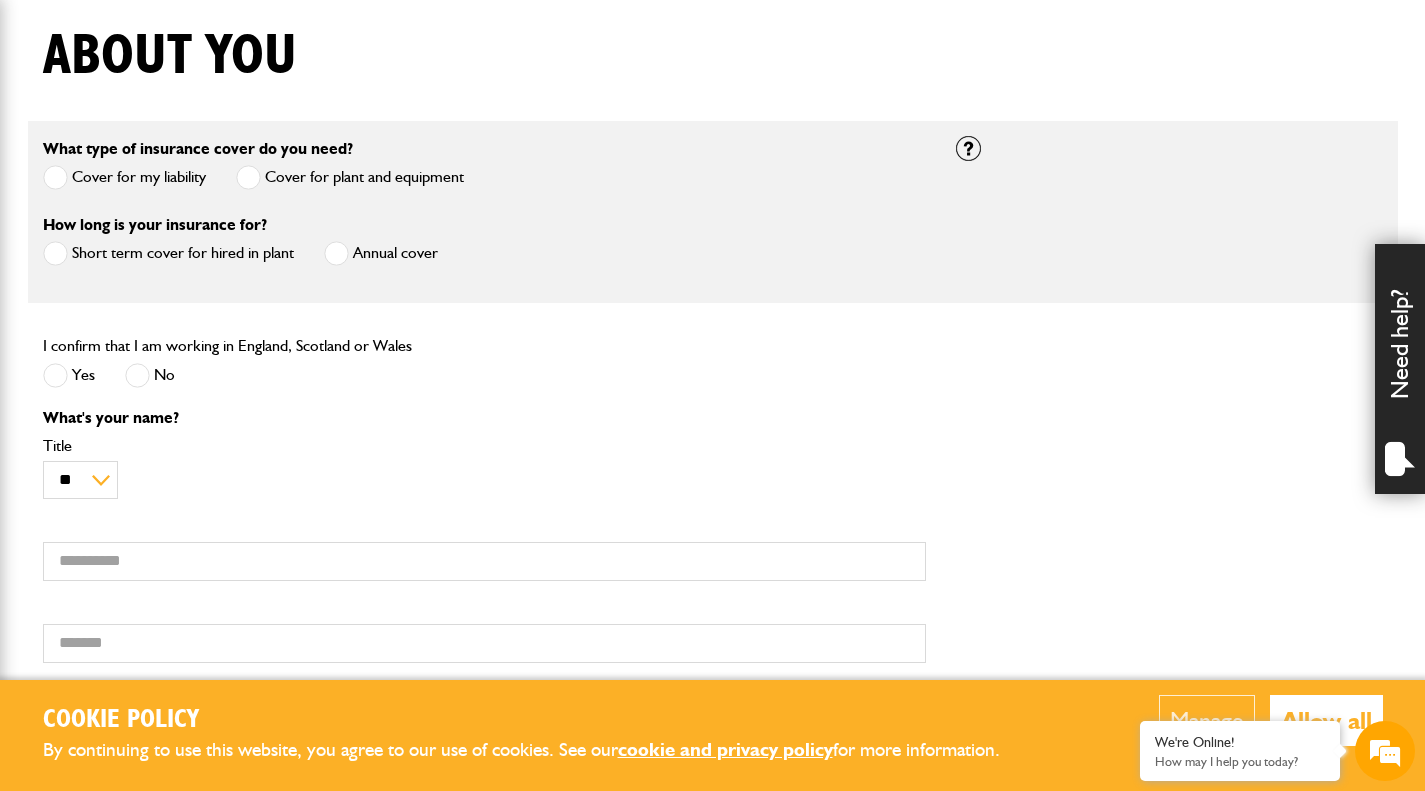 click at bounding box center [55, 375] 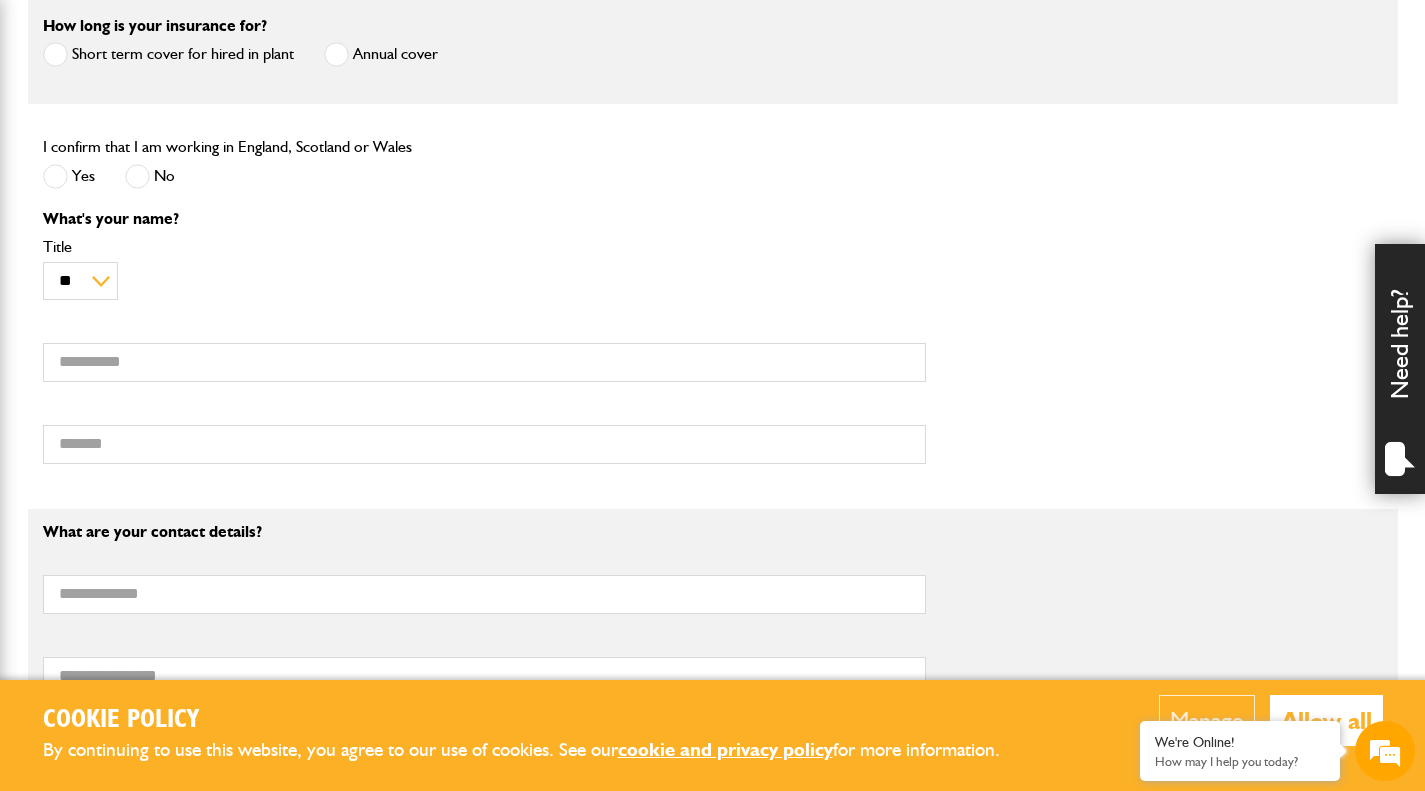 scroll, scrollTop: 700, scrollLeft: 0, axis: vertical 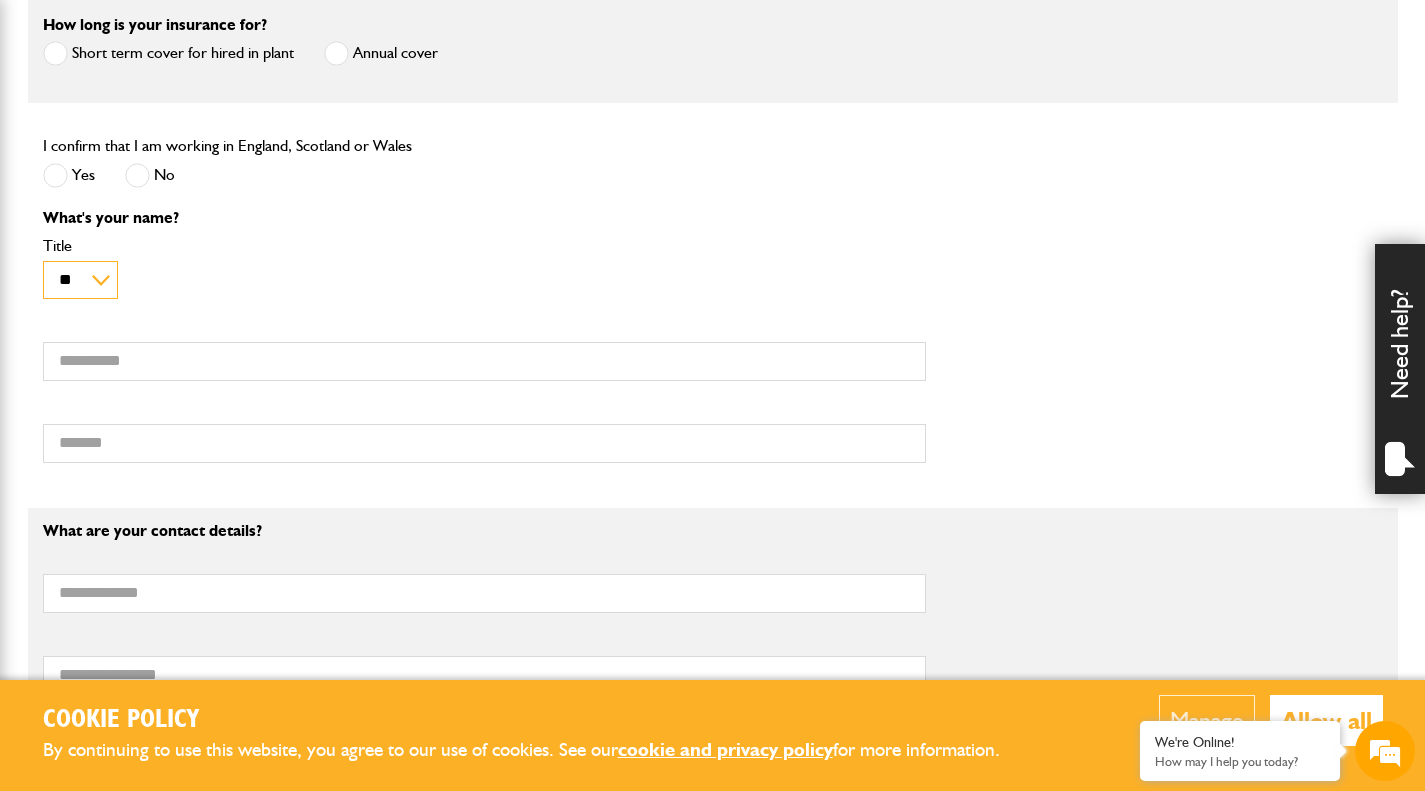 click on "**
***
****
**
**
**" at bounding box center [81, 280] 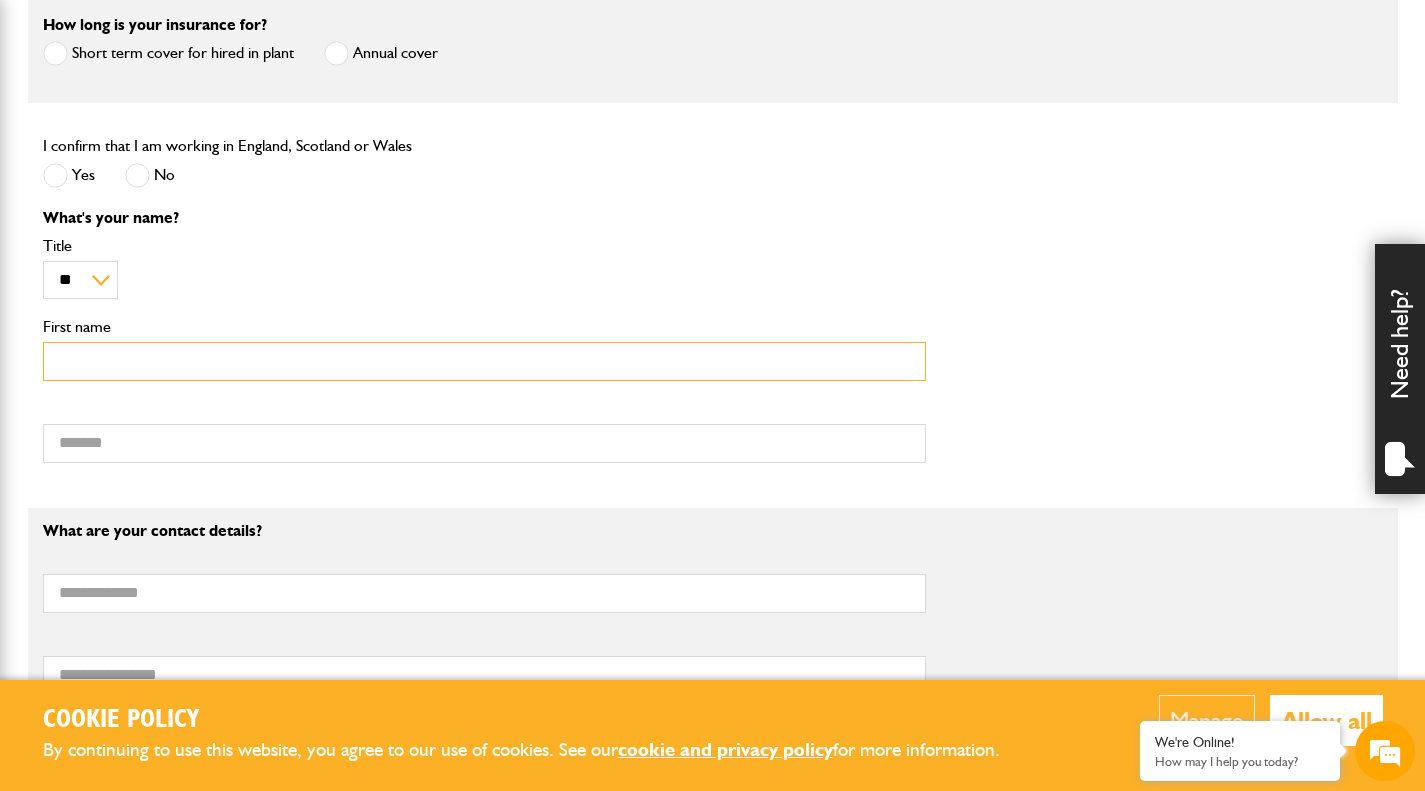 click on "First name" at bounding box center [484, 361] 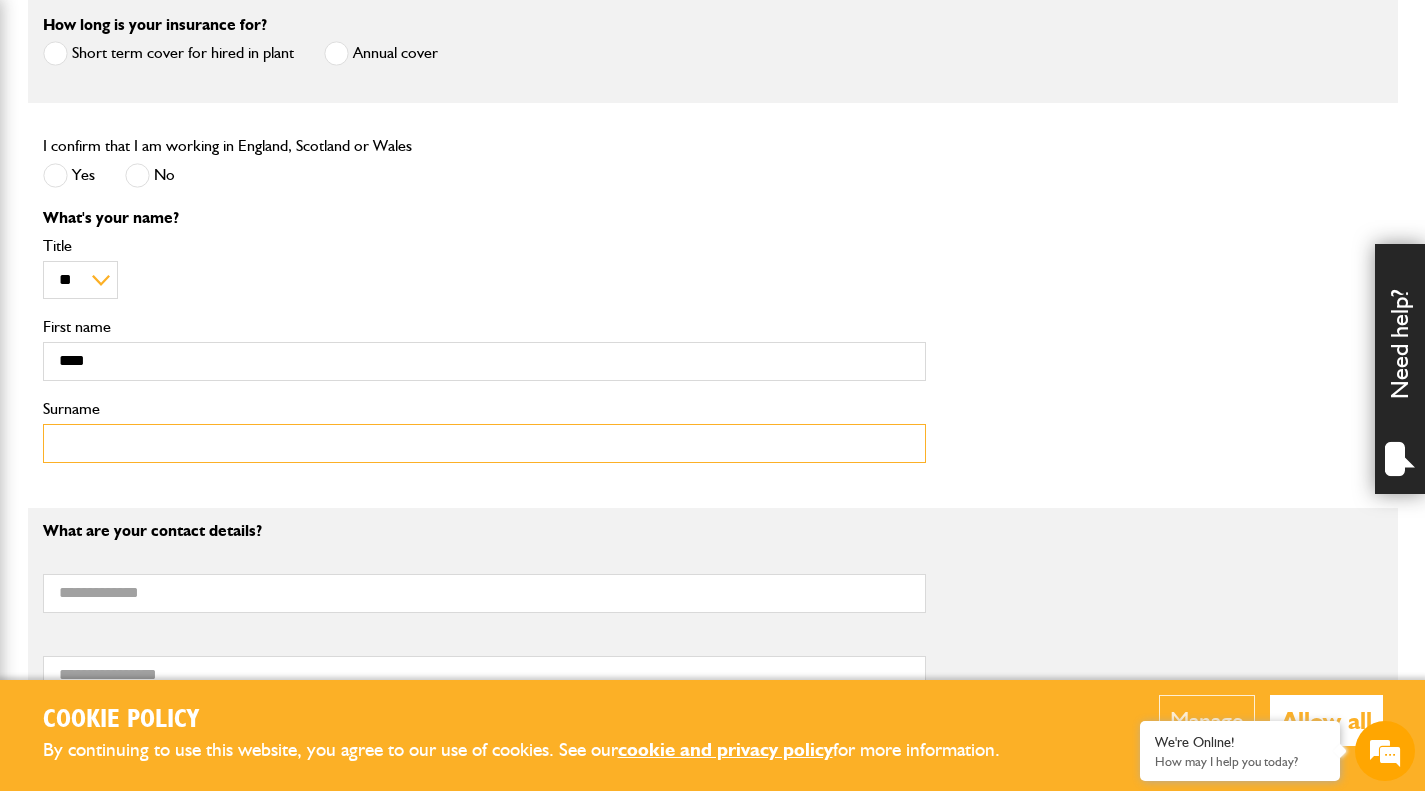 type on "*******" 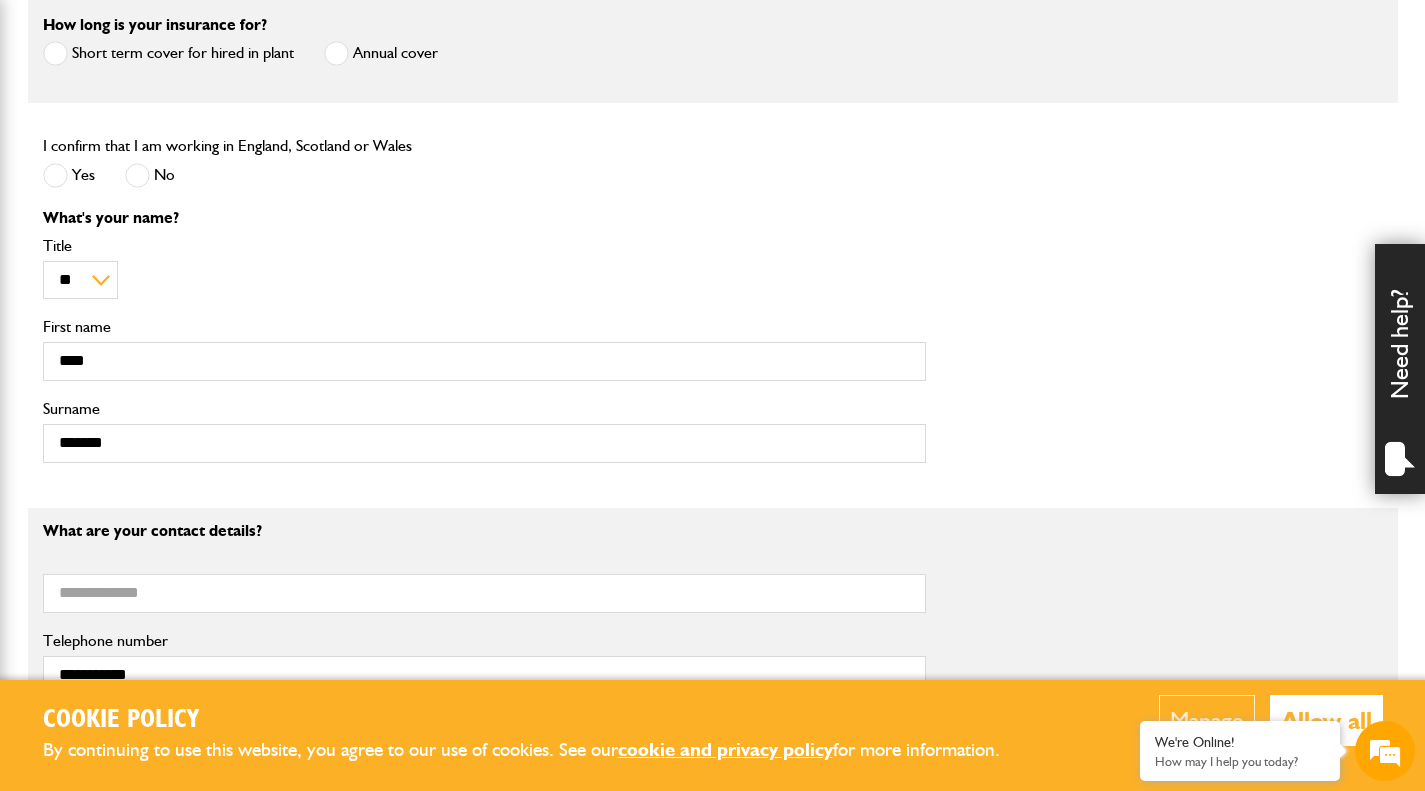 type on "**********" 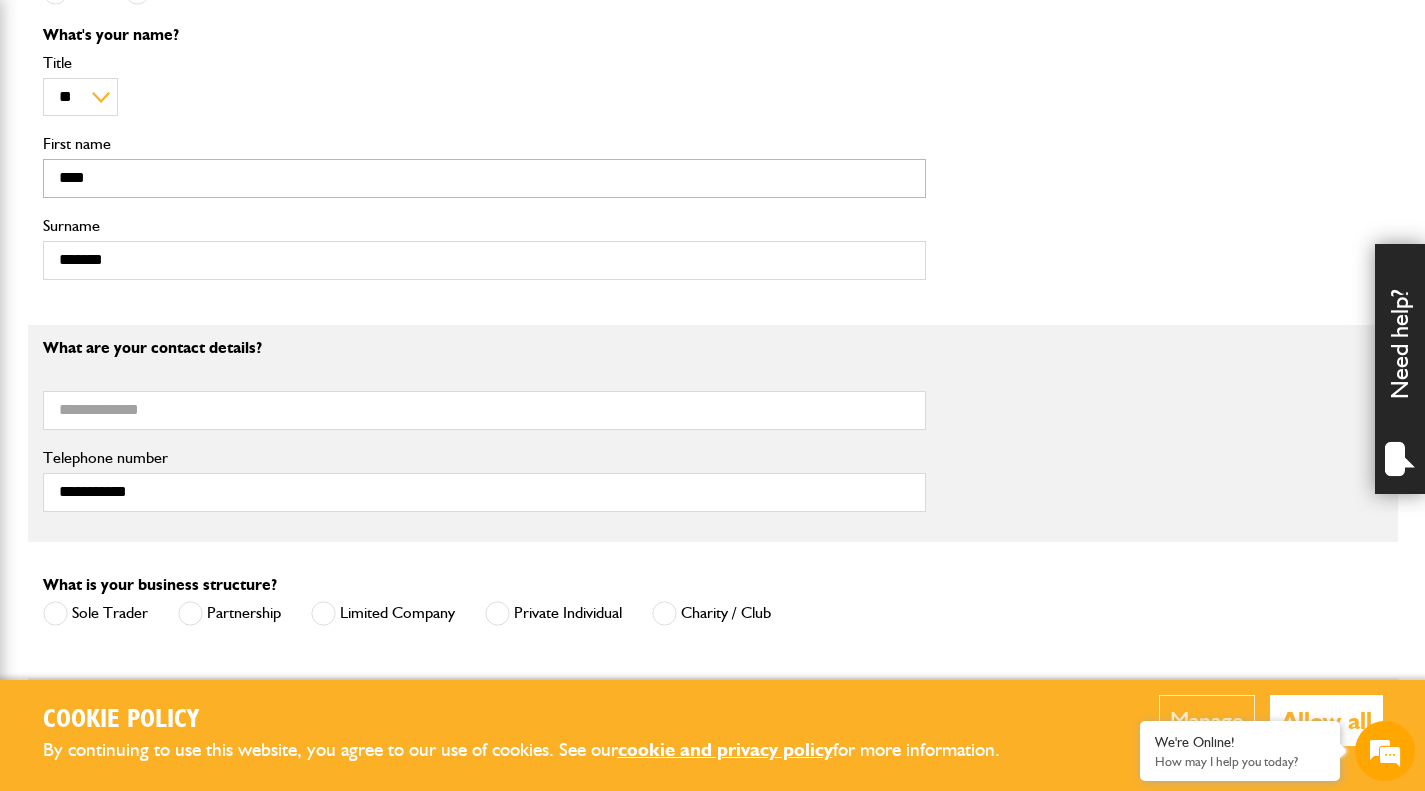 scroll, scrollTop: 900, scrollLeft: 0, axis: vertical 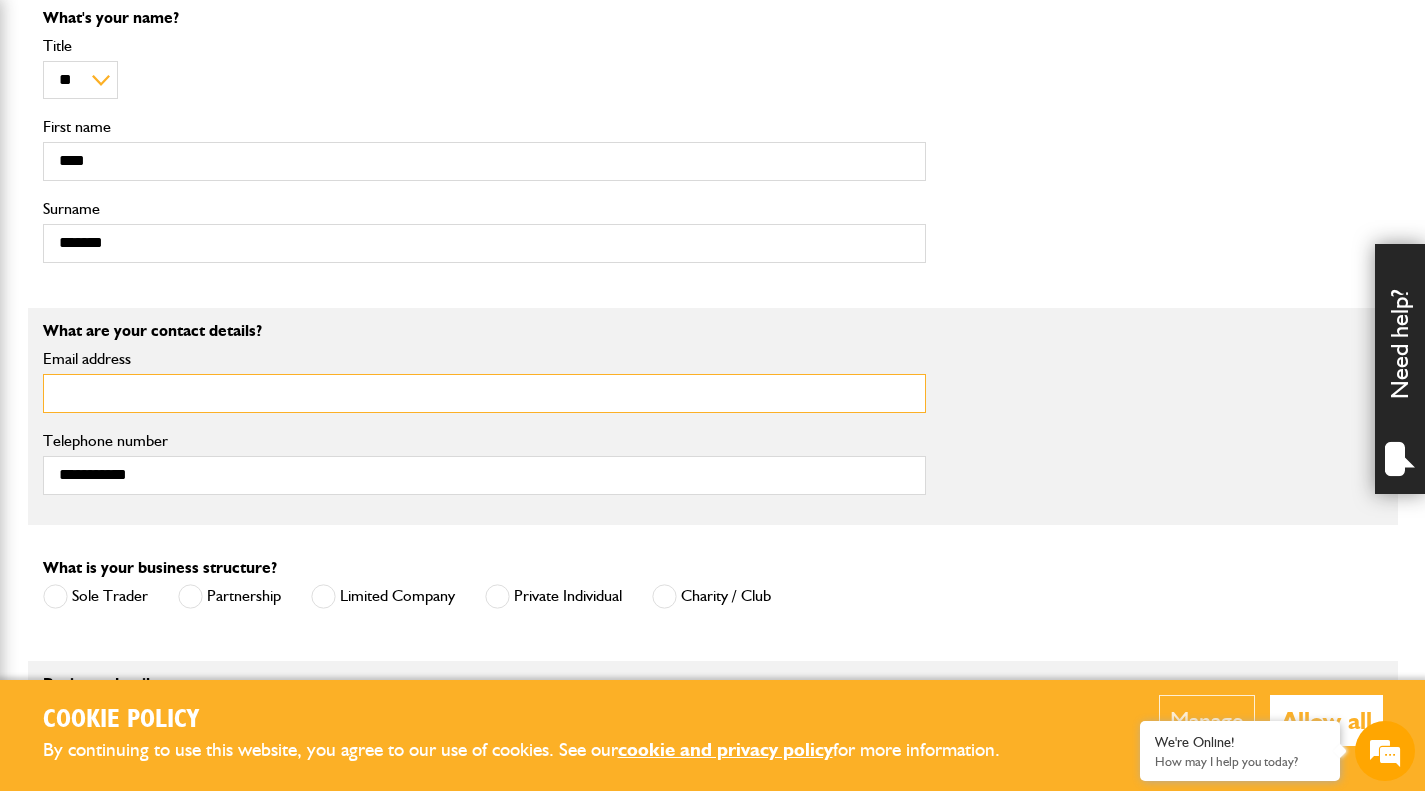 click on "Email address" at bounding box center (484, 393) 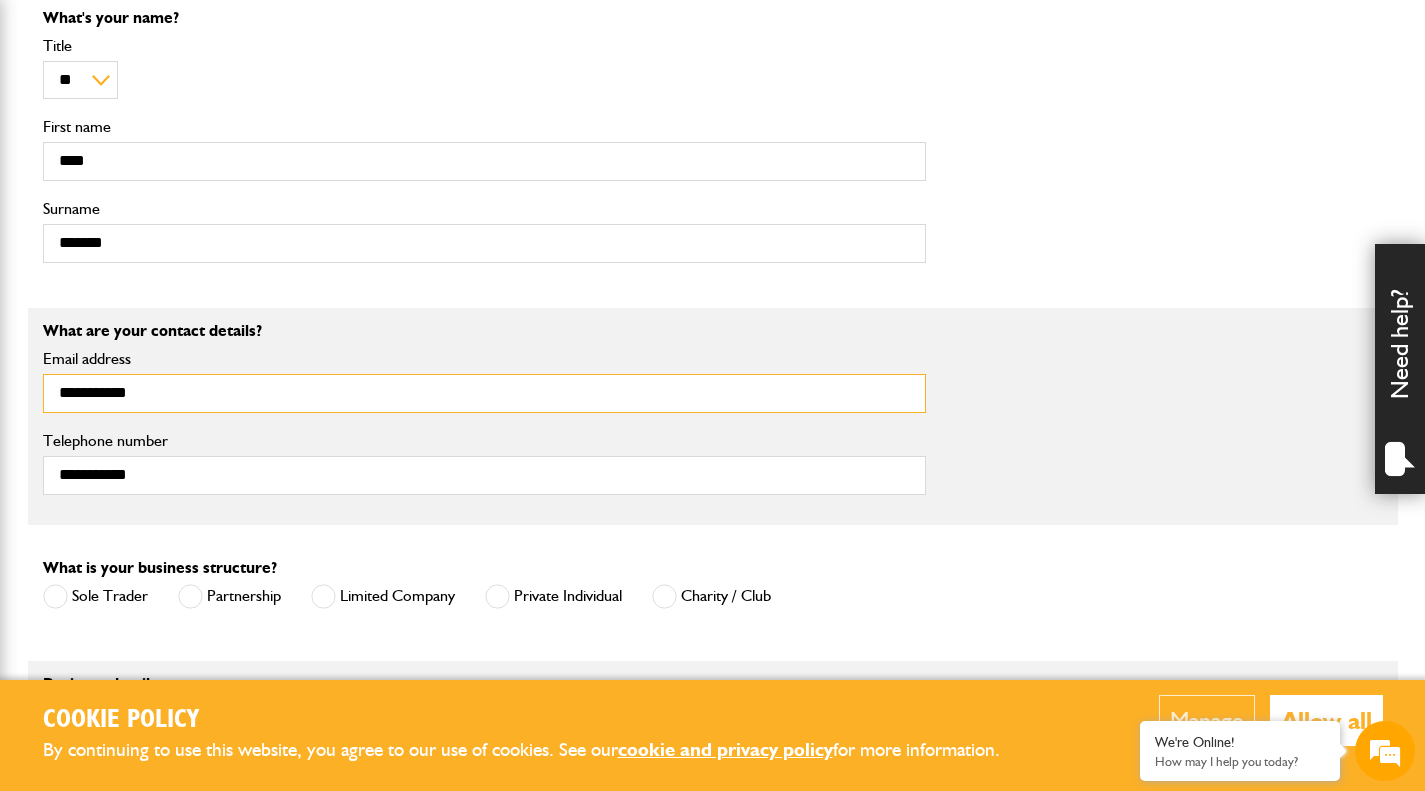 type on "**********" 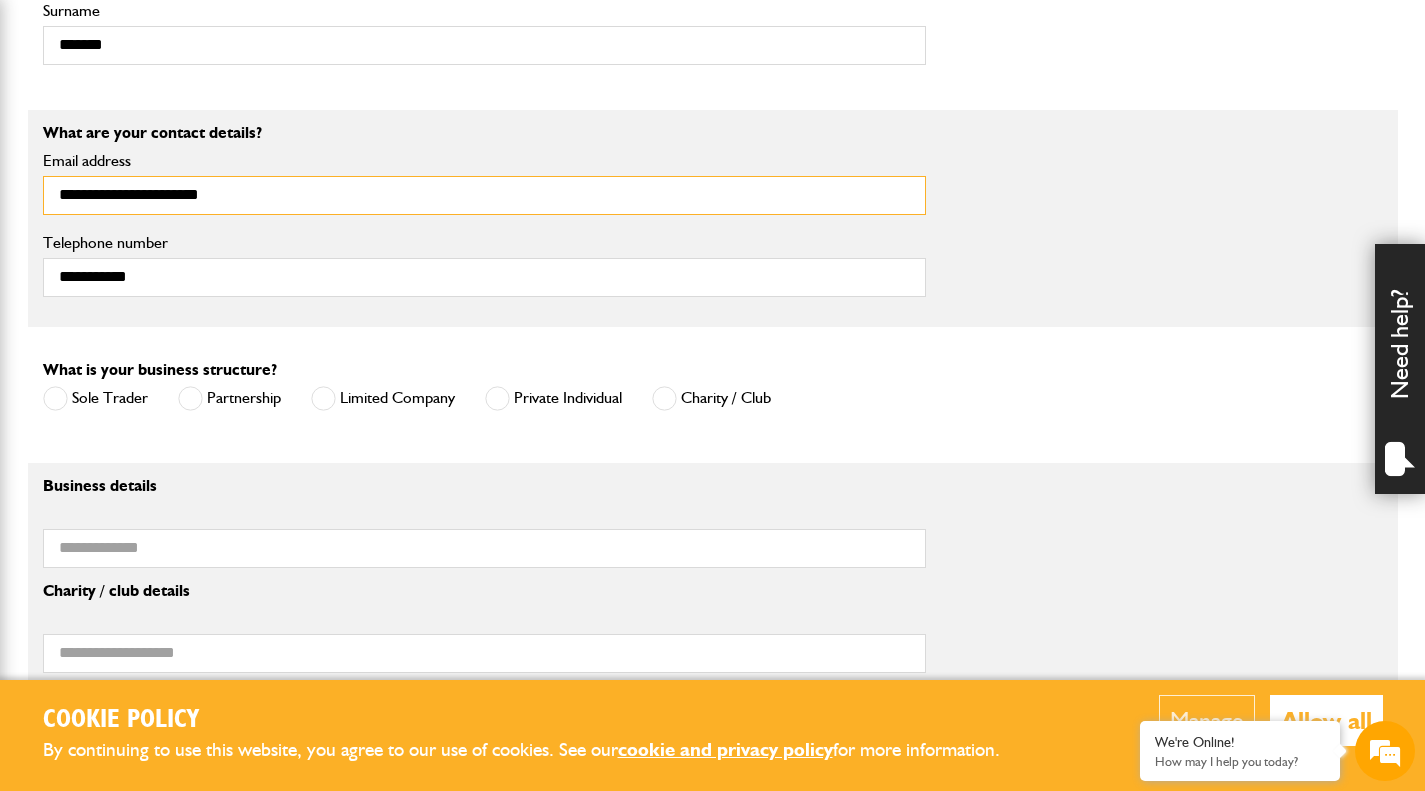 scroll, scrollTop: 1100, scrollLeft: 0, axis: vertical 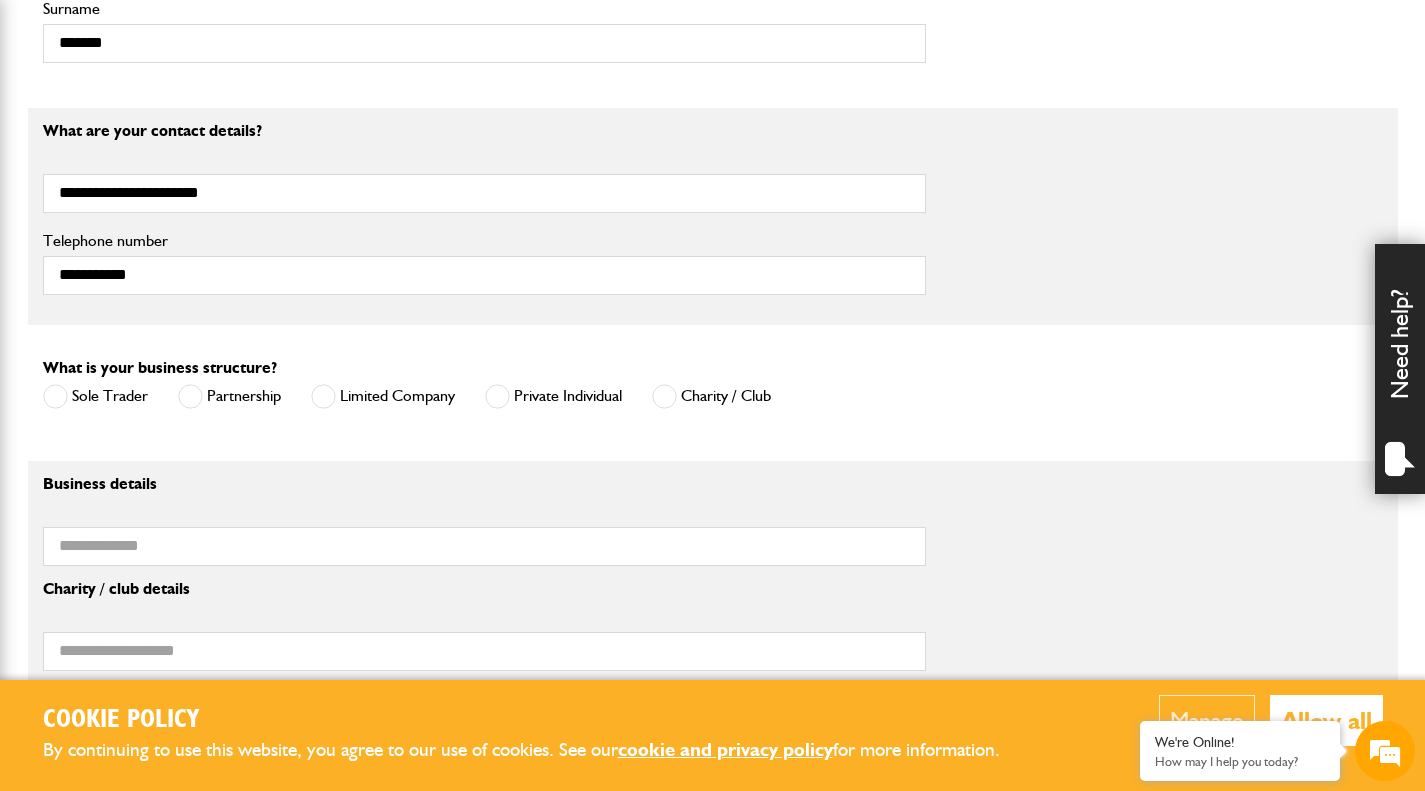 click at bounding box center [497, 396] 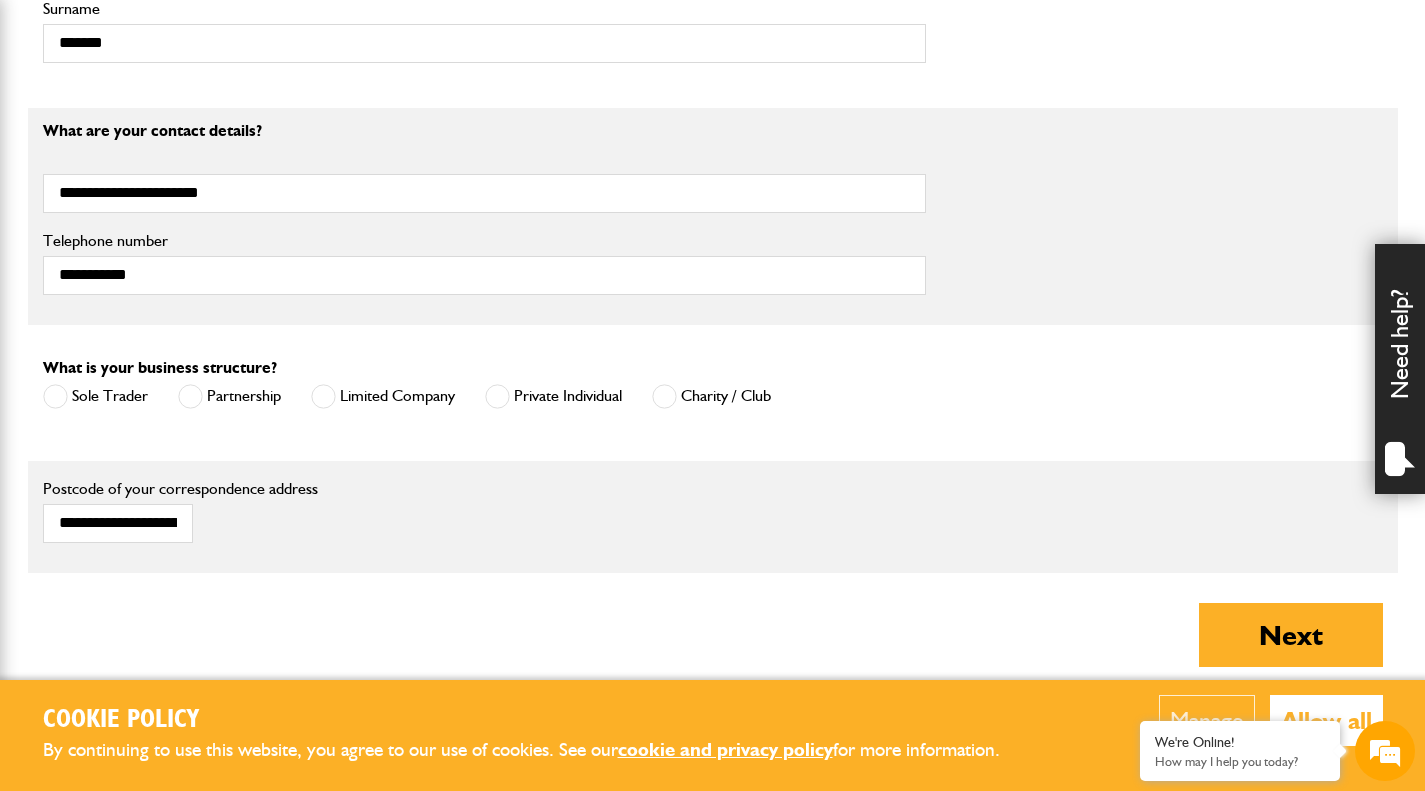 scroll, scrollTop: 1200, scrollLeft: 0, axis: vertical 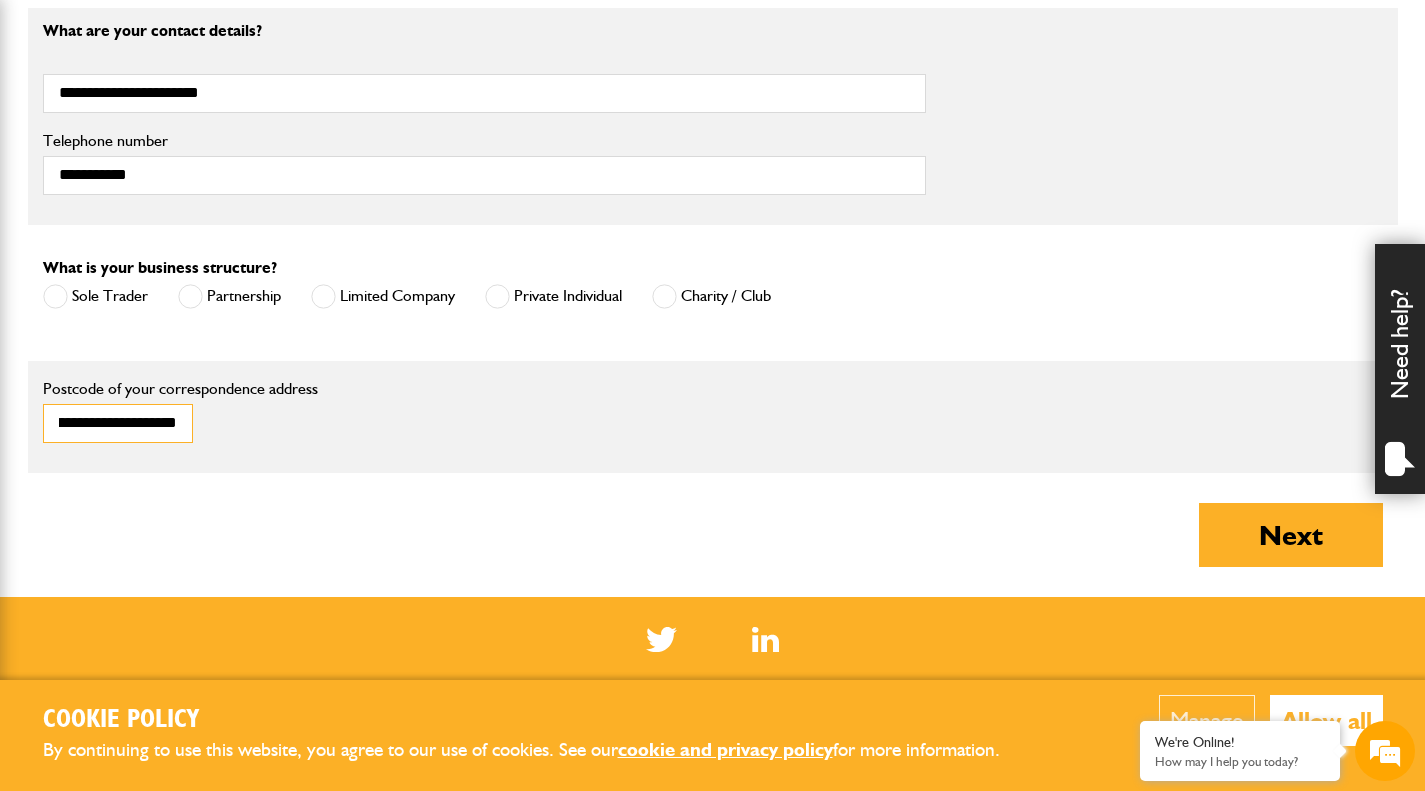 drag, startPoint x: 60, startPoint y: 431, endPoint x: 268, endPoint y: 434, distance: 208.02164 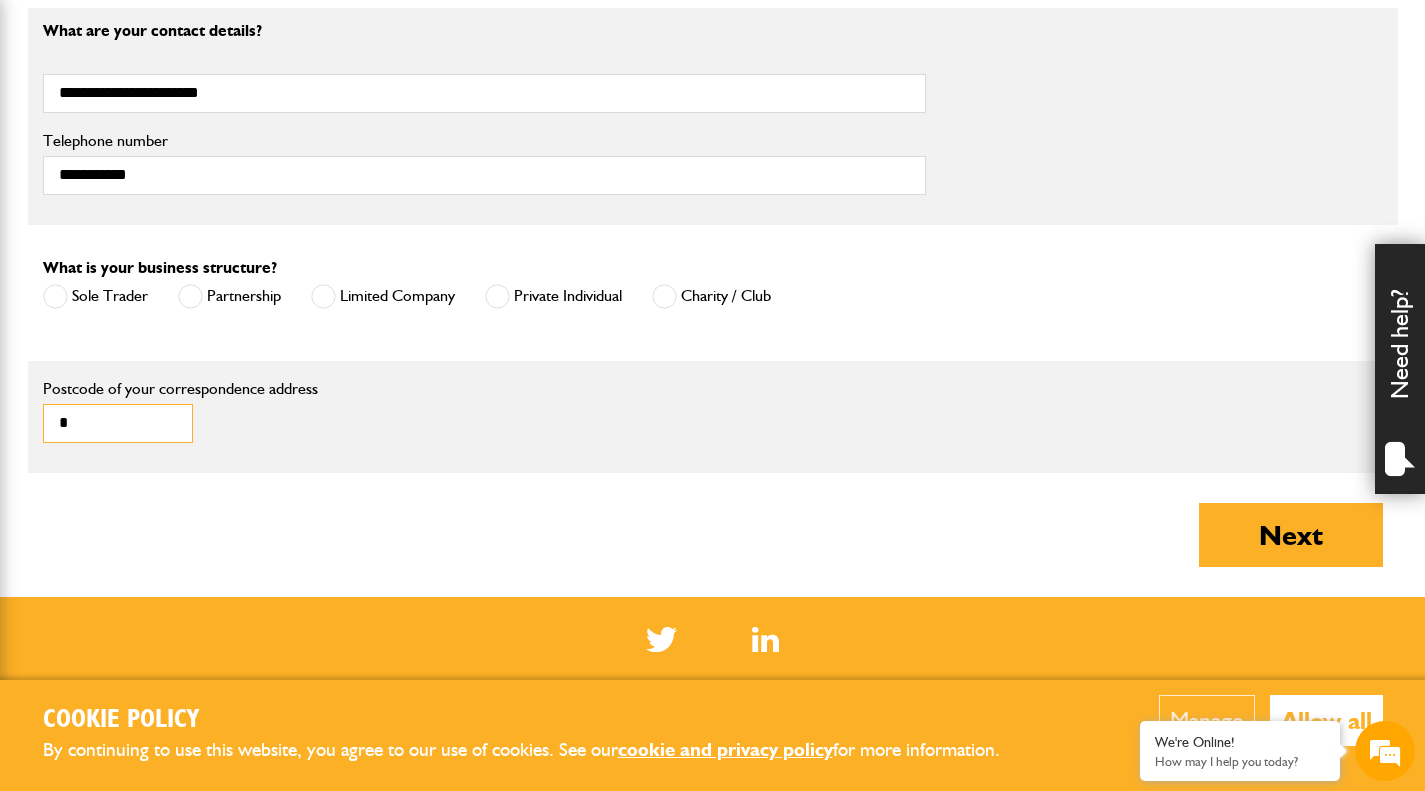 scroll, scrollTop: 0, scrollLeft: 0, axis: both 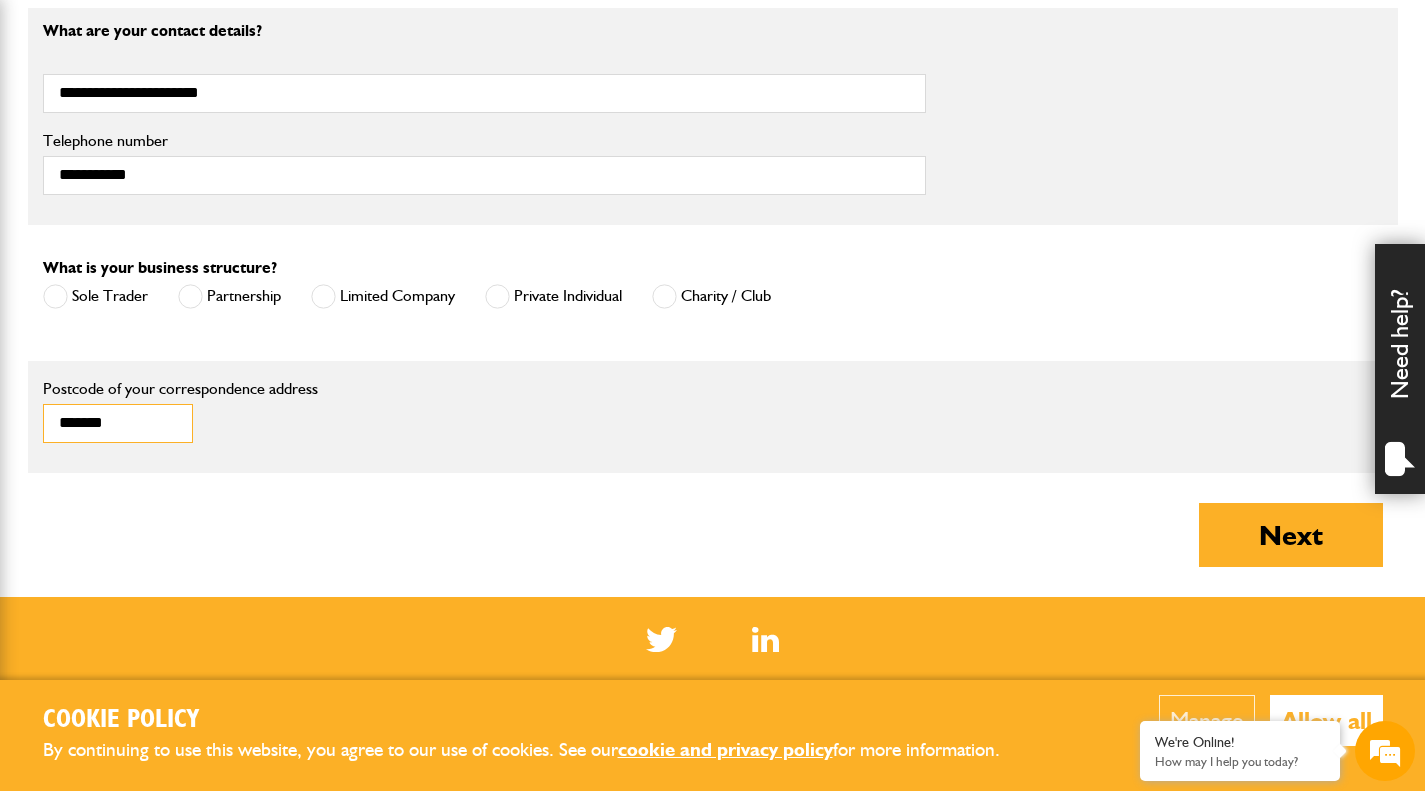 type on "*******" 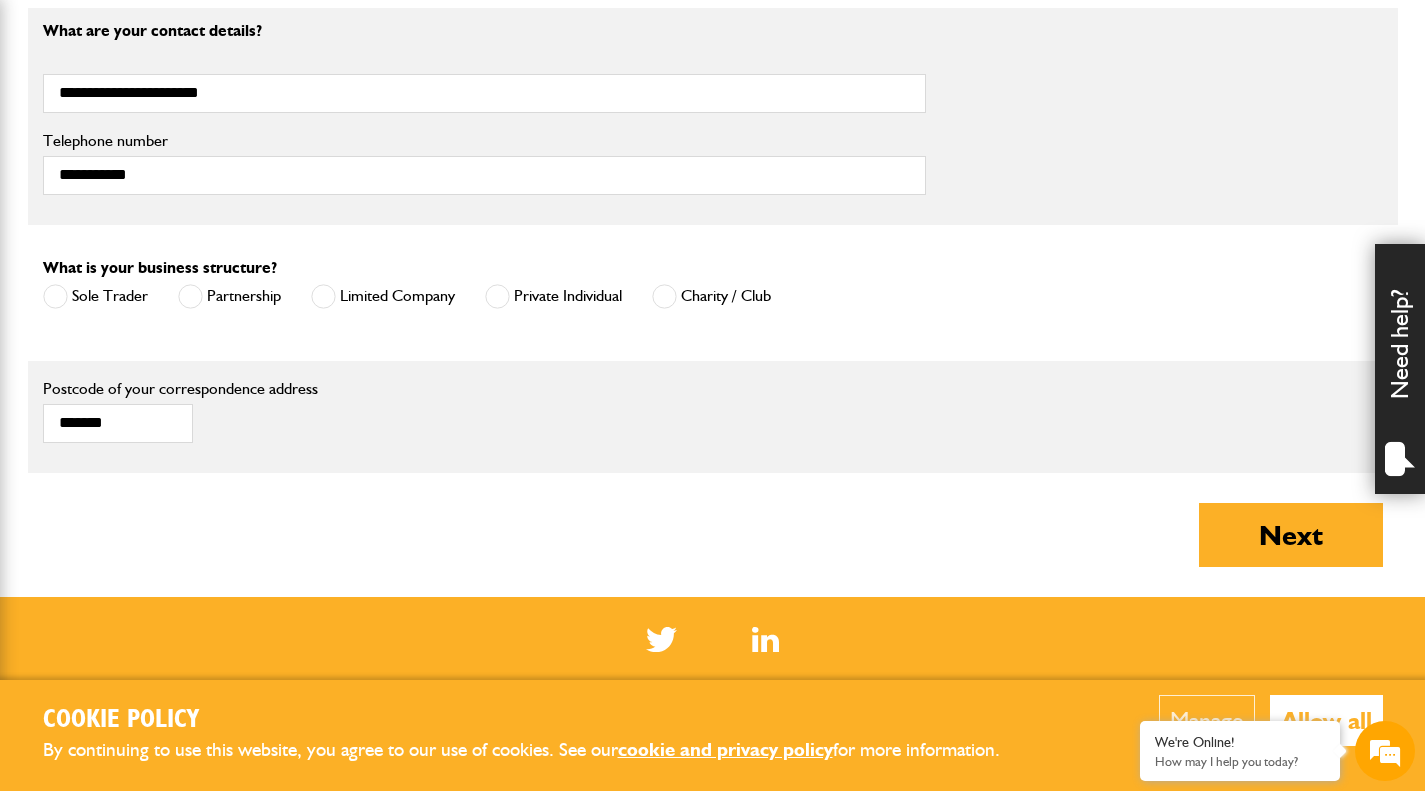 click on "About you
What type of insurance cover do you need?
Cover for my liability
Cover for plant and equipment
If you need cover for both liability and plant, please complete one quote first and then complete your second quote afterwards.
Please note:  we can only provide cover online for businesses undertaking groundworks and/or plant hire. If your business involves other activities, please call JCB Insurance Services on 01889 590 219
How long is your insurance for?
Short term cover for hired in plant
Annual cover
Is your equipment owned or hired?
I'm hiring it
I own it
A mixture of owned and hire equipment
I confirm that I am working in England, Scotland or Wales
Yes
No
Are you already insured with JCB Insurance?
Yes
No
Note
Please call JCB Insurance on 01889 590219, option 3.
What's your name?
**
***
****
**
**
**" at bounding box center [713, -40] 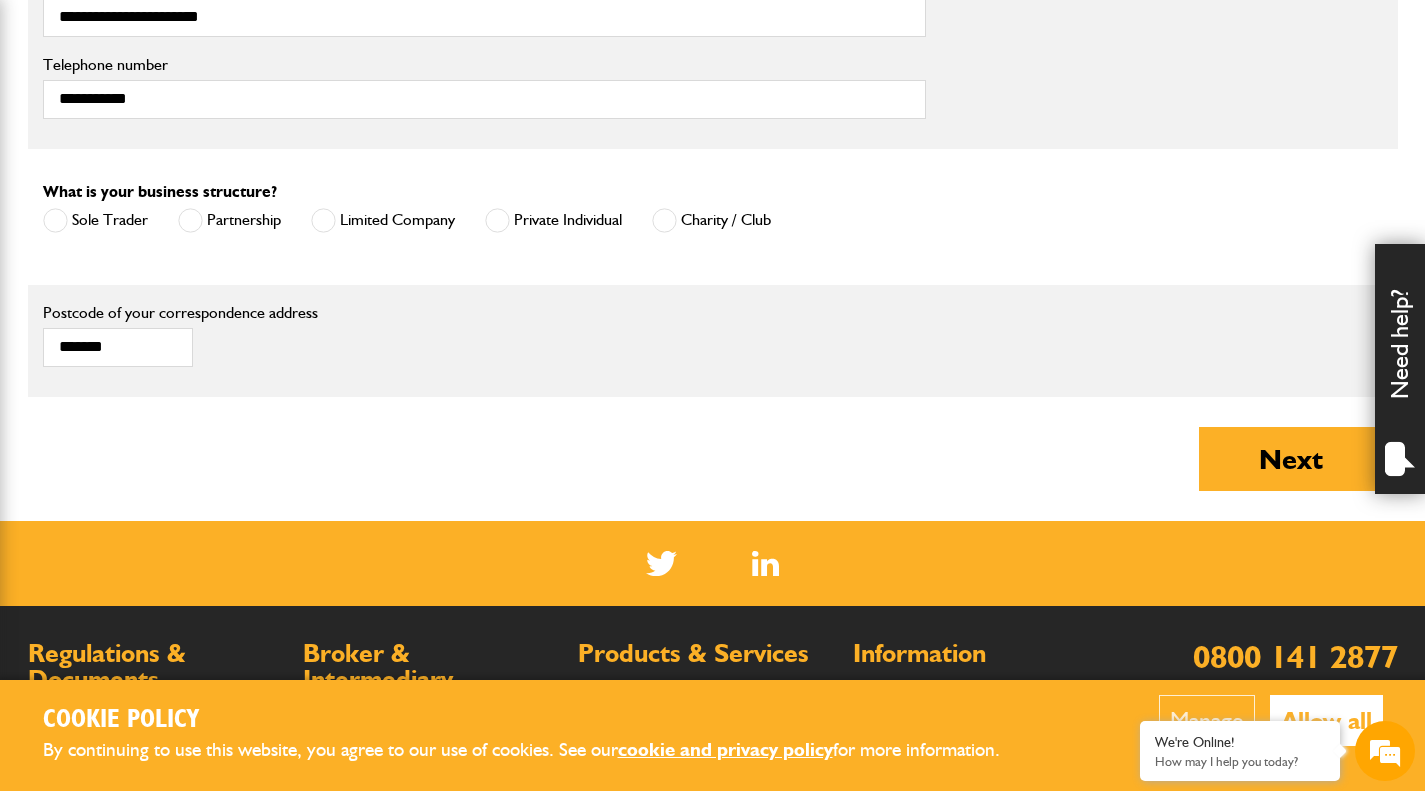 scroll, scrollTop: 1300, scrollLeft: 0, axis: vertical 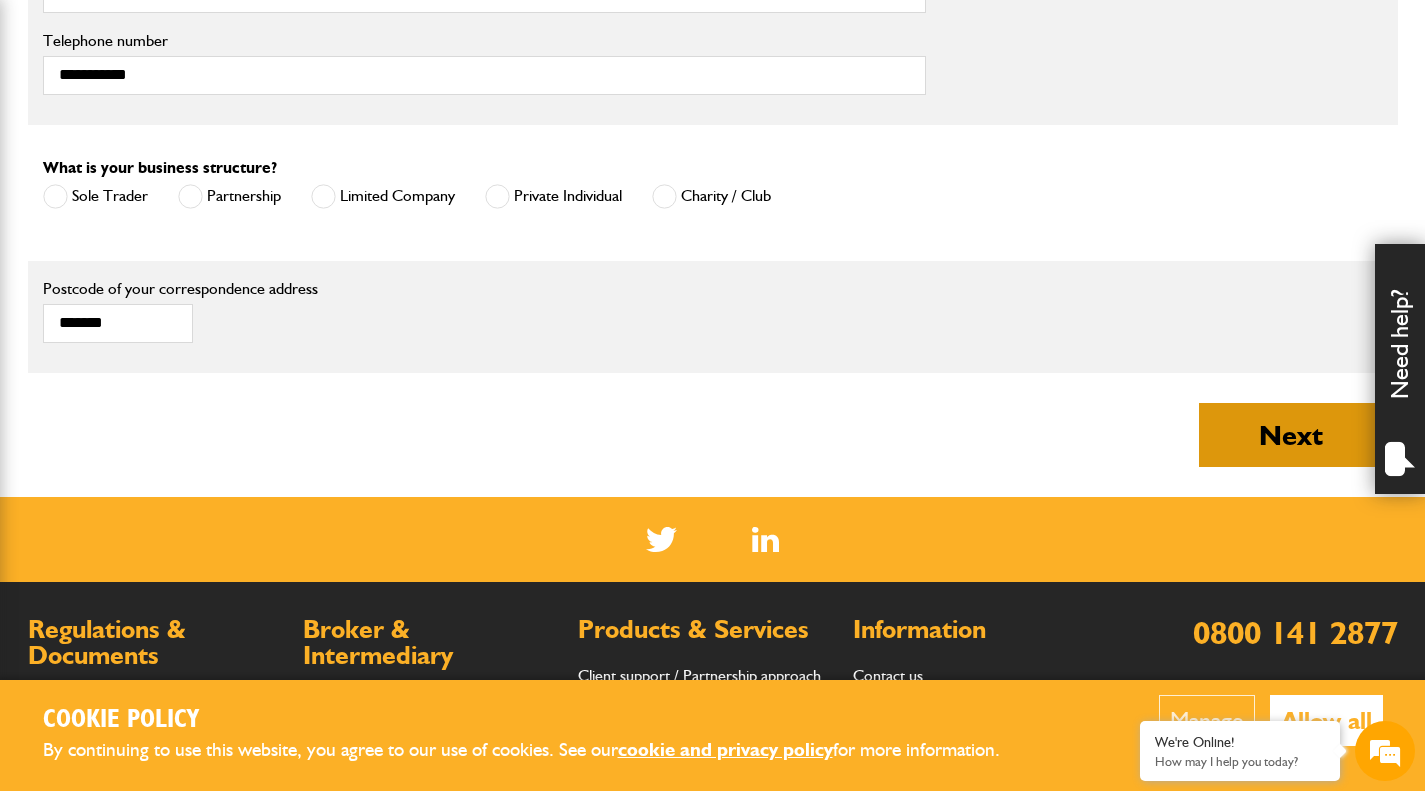 click on "Next" at bounding box center (1291, 435) 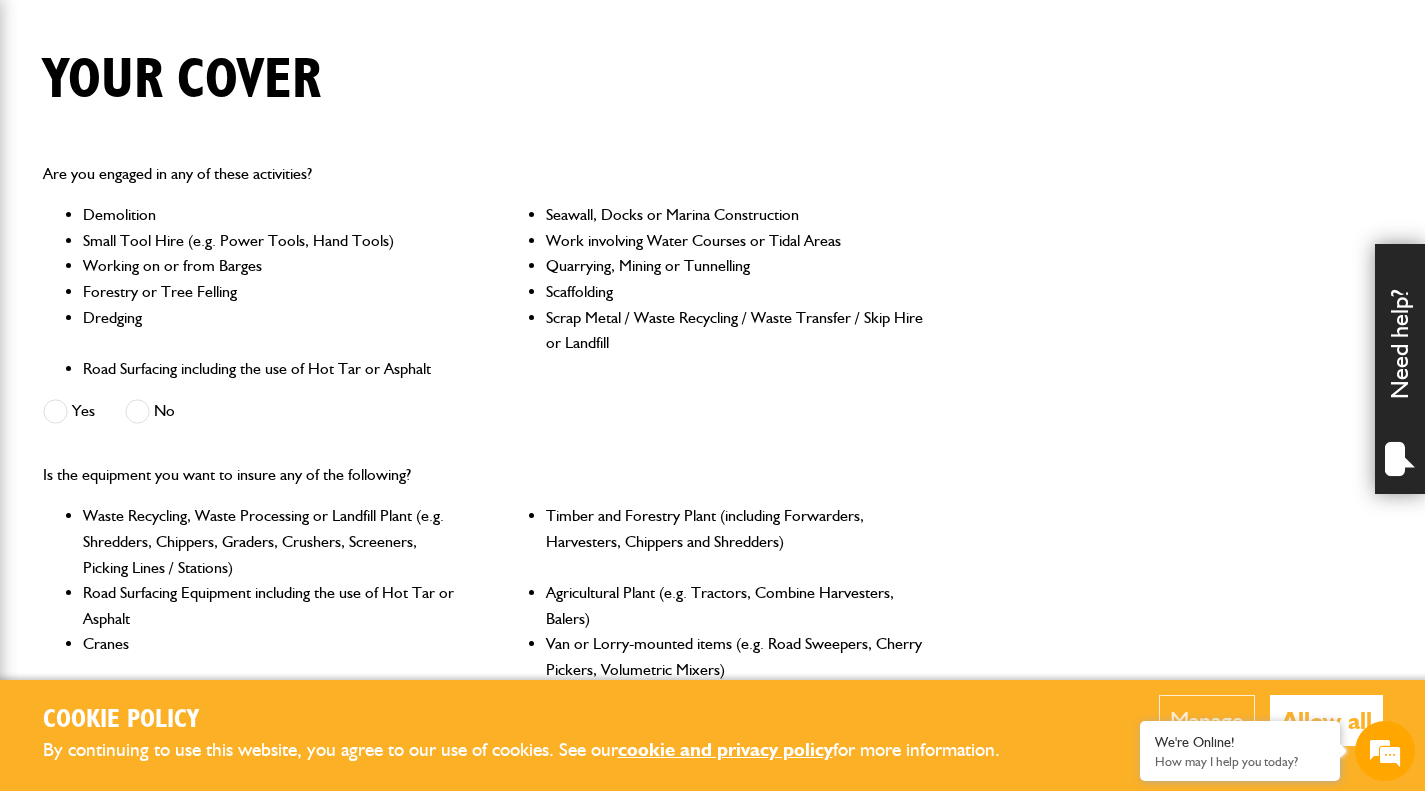 scroll, scrollTop: 500, scrollLeft: 0, axis: vertical 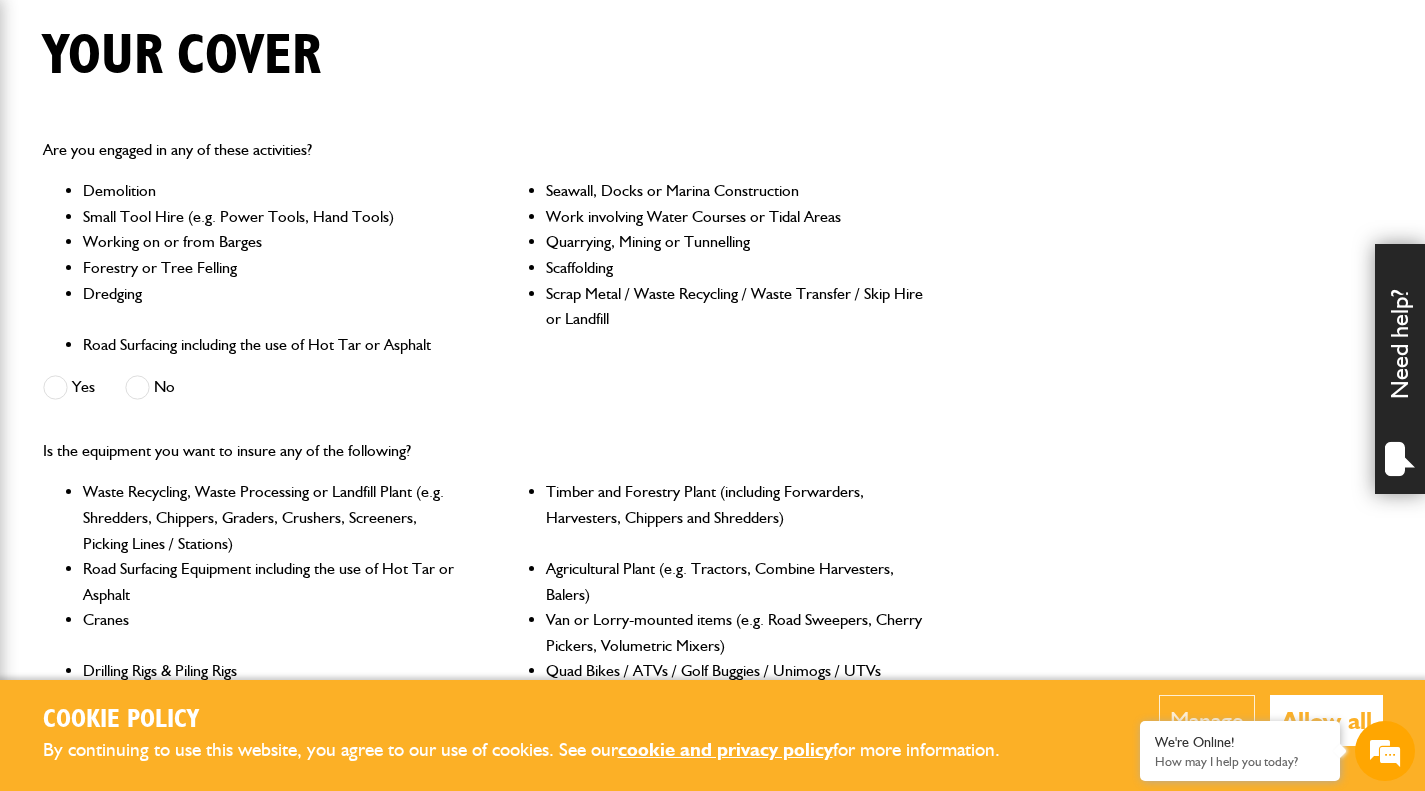 click at bounding box center [137, 387] 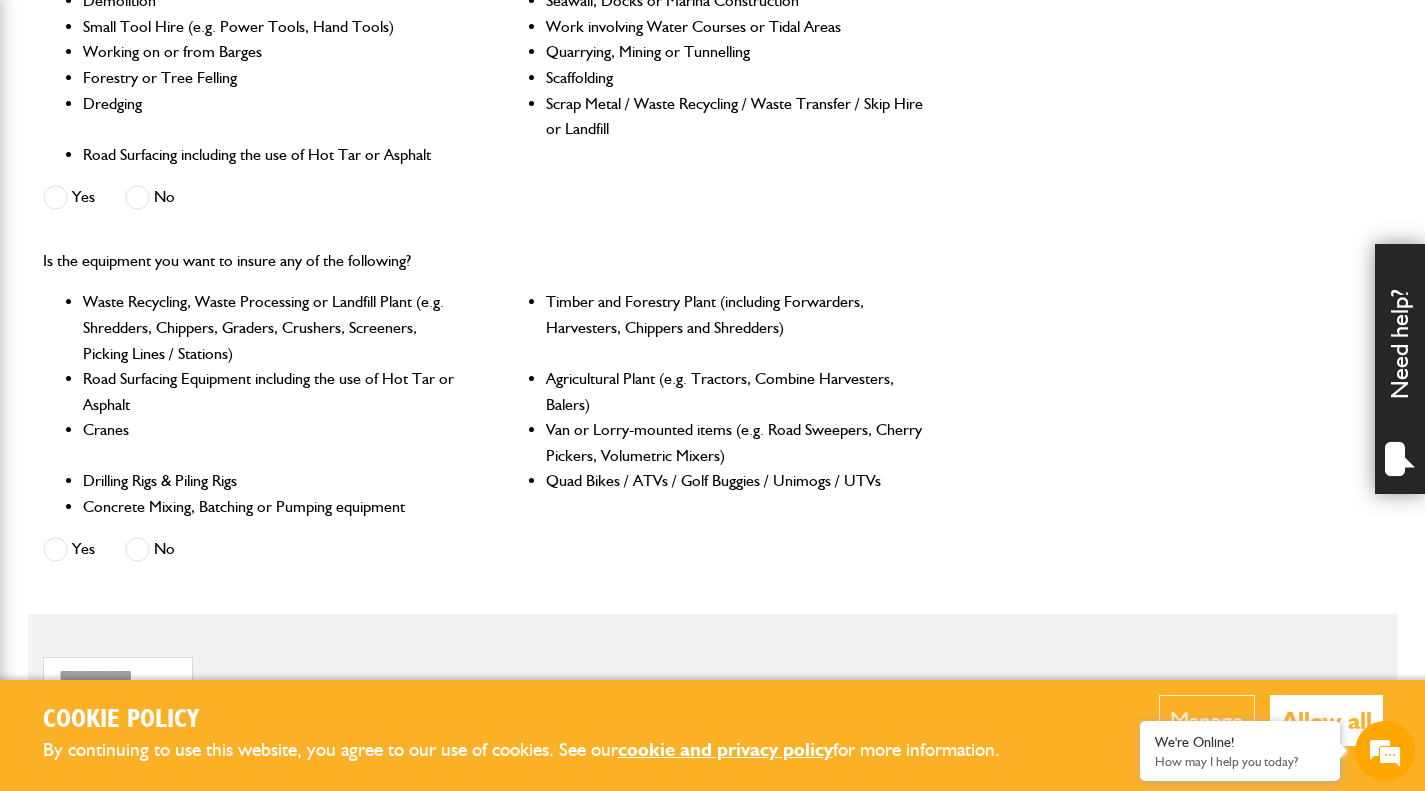 scroll, scrollTop: 700, scrollLeft: 0, axis: vertical 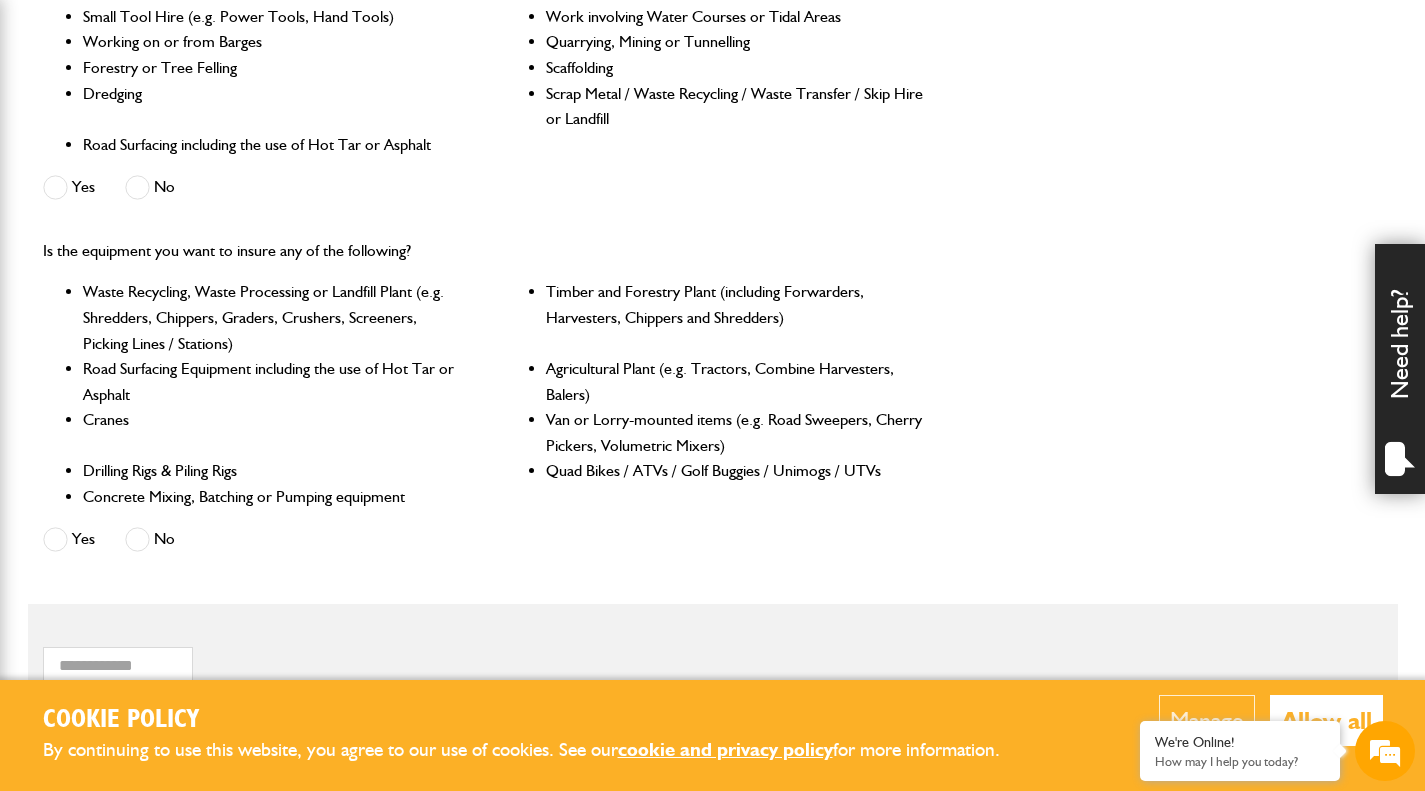 click at bounding box center (137, 539) 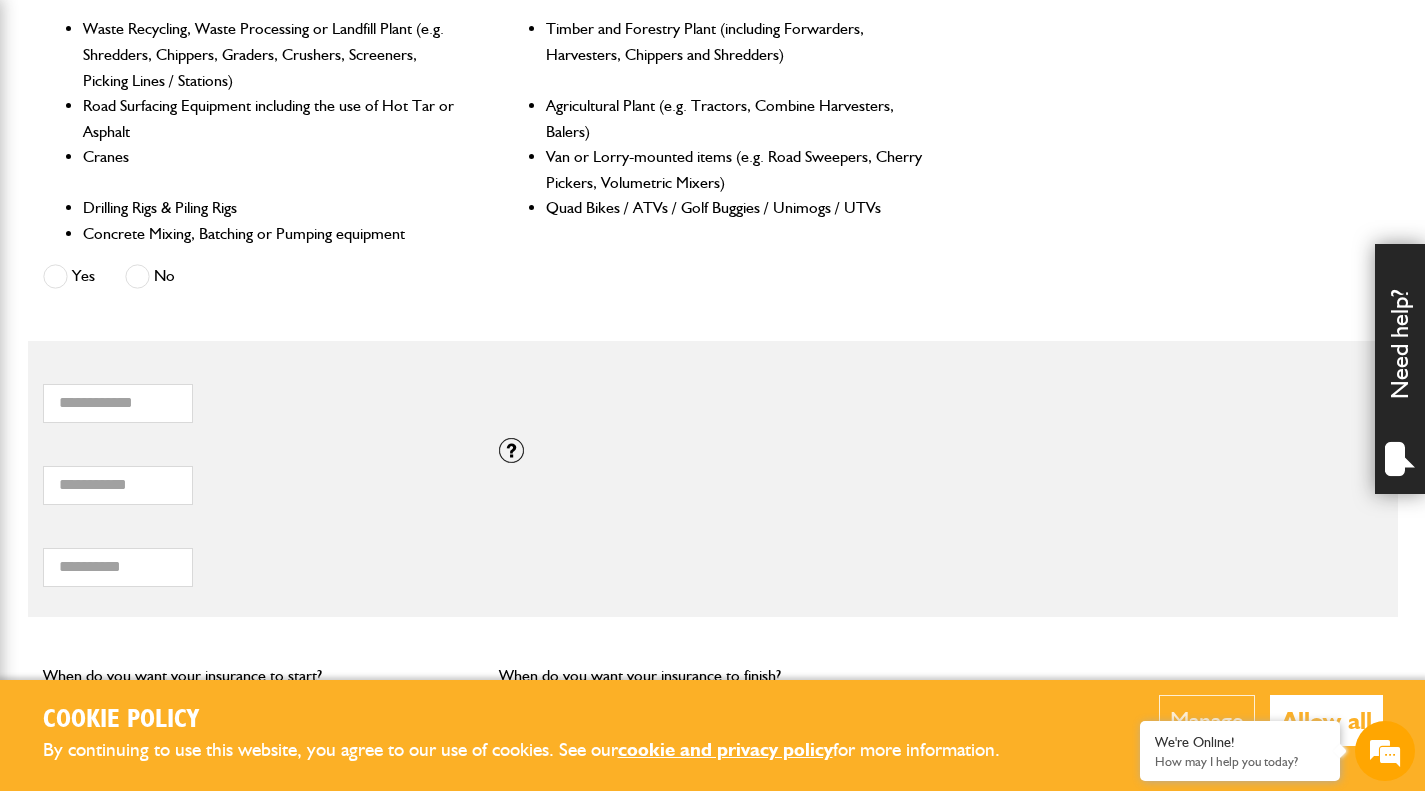 scroll, scrollTop: 1000, scrollLeft: 0, axis: vertical 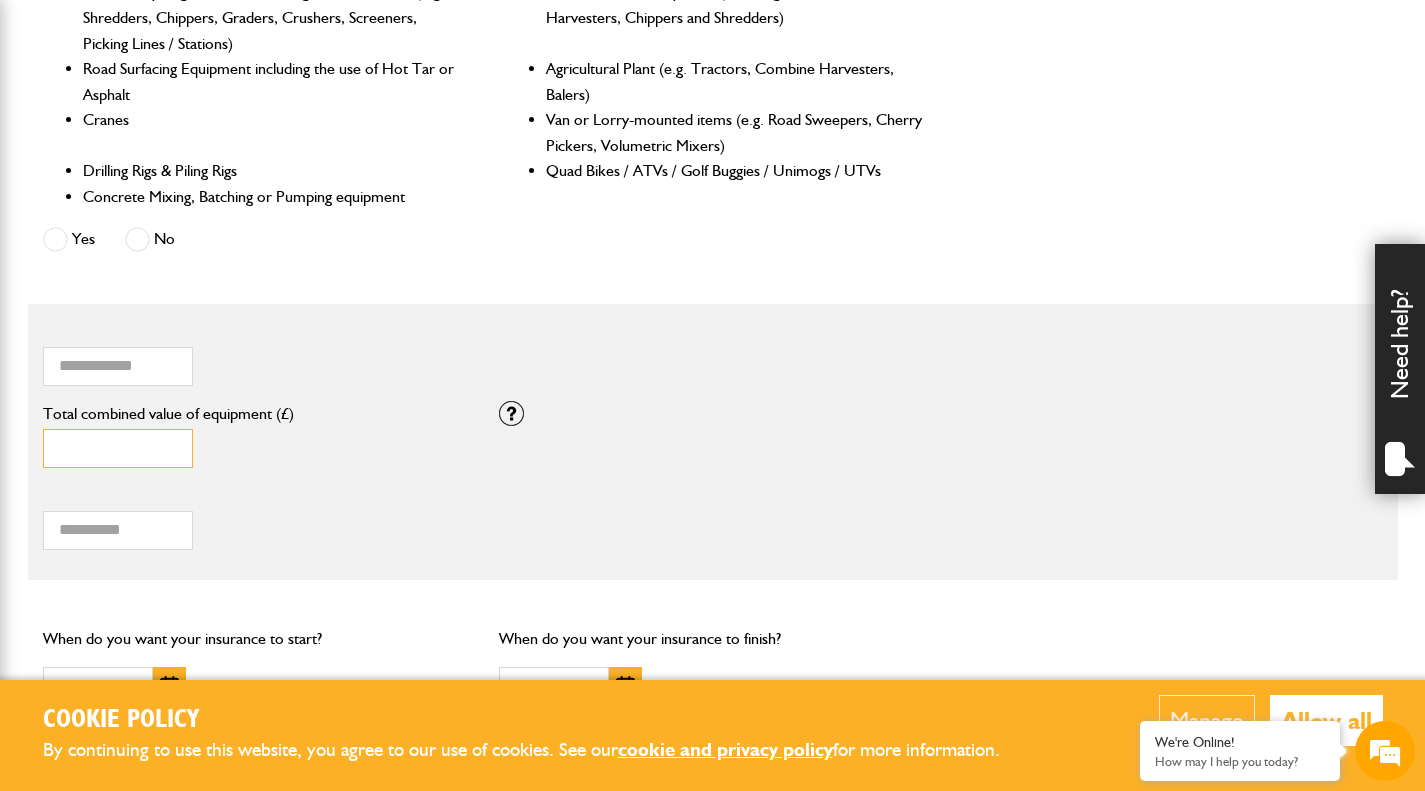 drag, startPoint x: 74, startPoint y: 441, endPoint x: 58, endPoint y: 442, distance: 16.03122 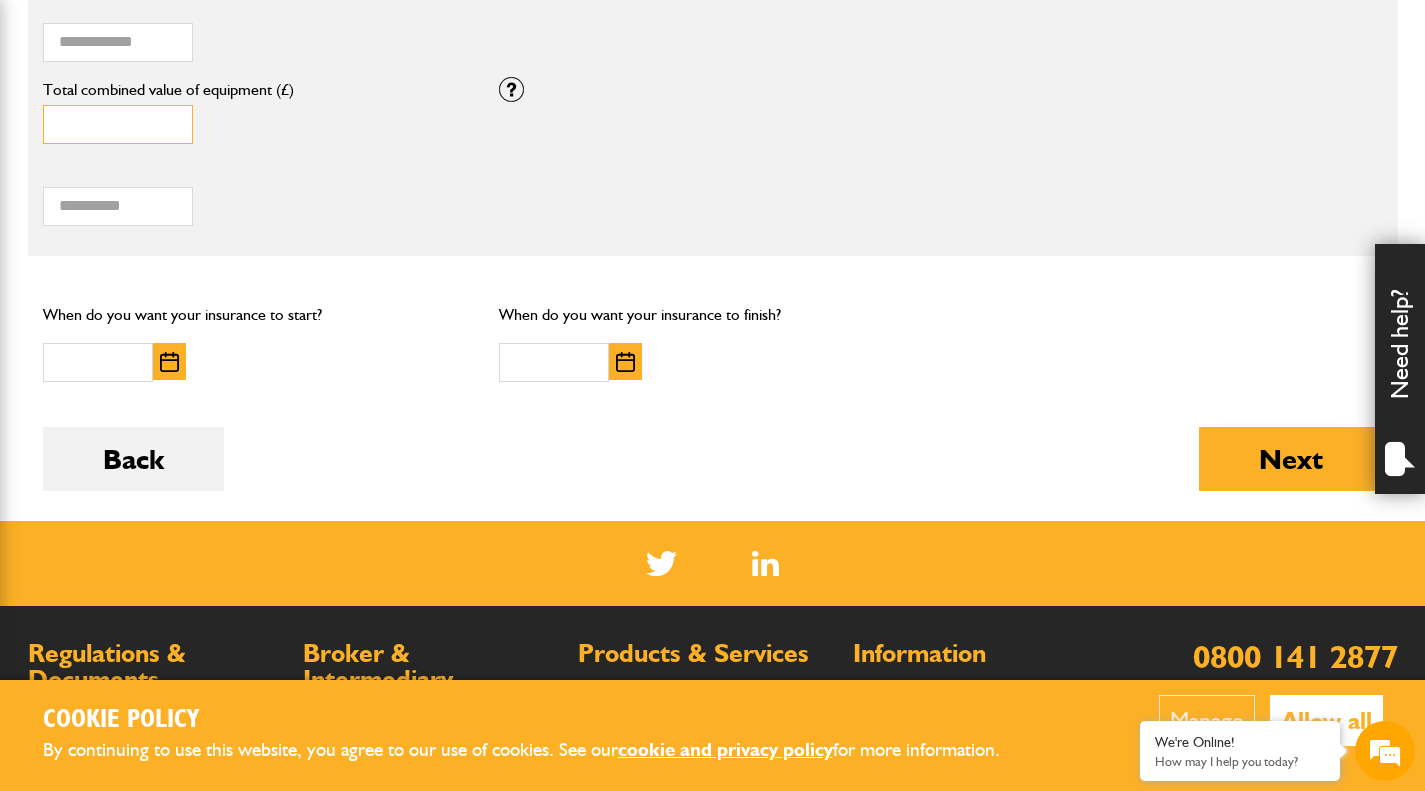 scroll, scrollTop: 1300, scrollLeft: 0, axis: vertical 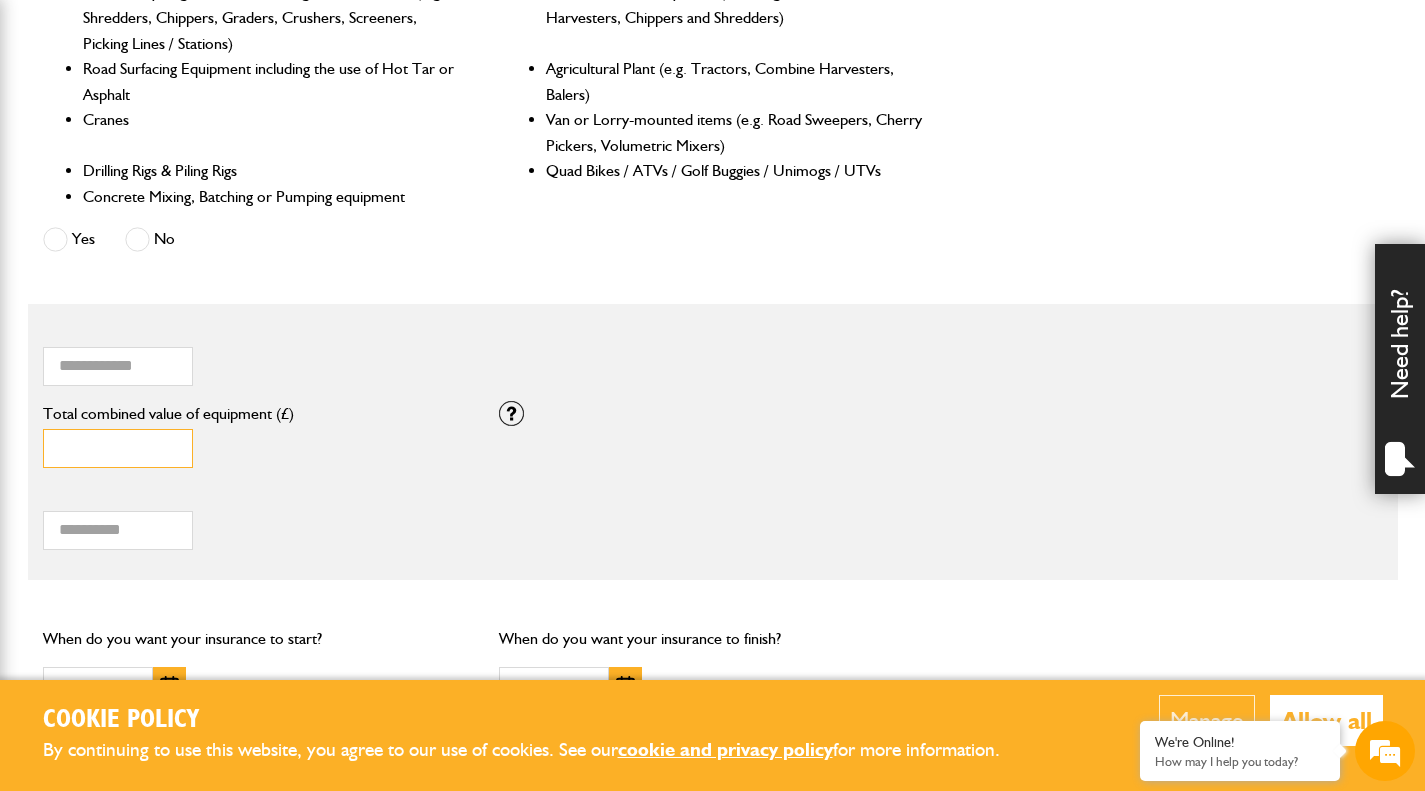 drag, startPoint x: 73, startPoint y: 453, endPoint x: 51, endPoint y: 454, distance: 22.022715 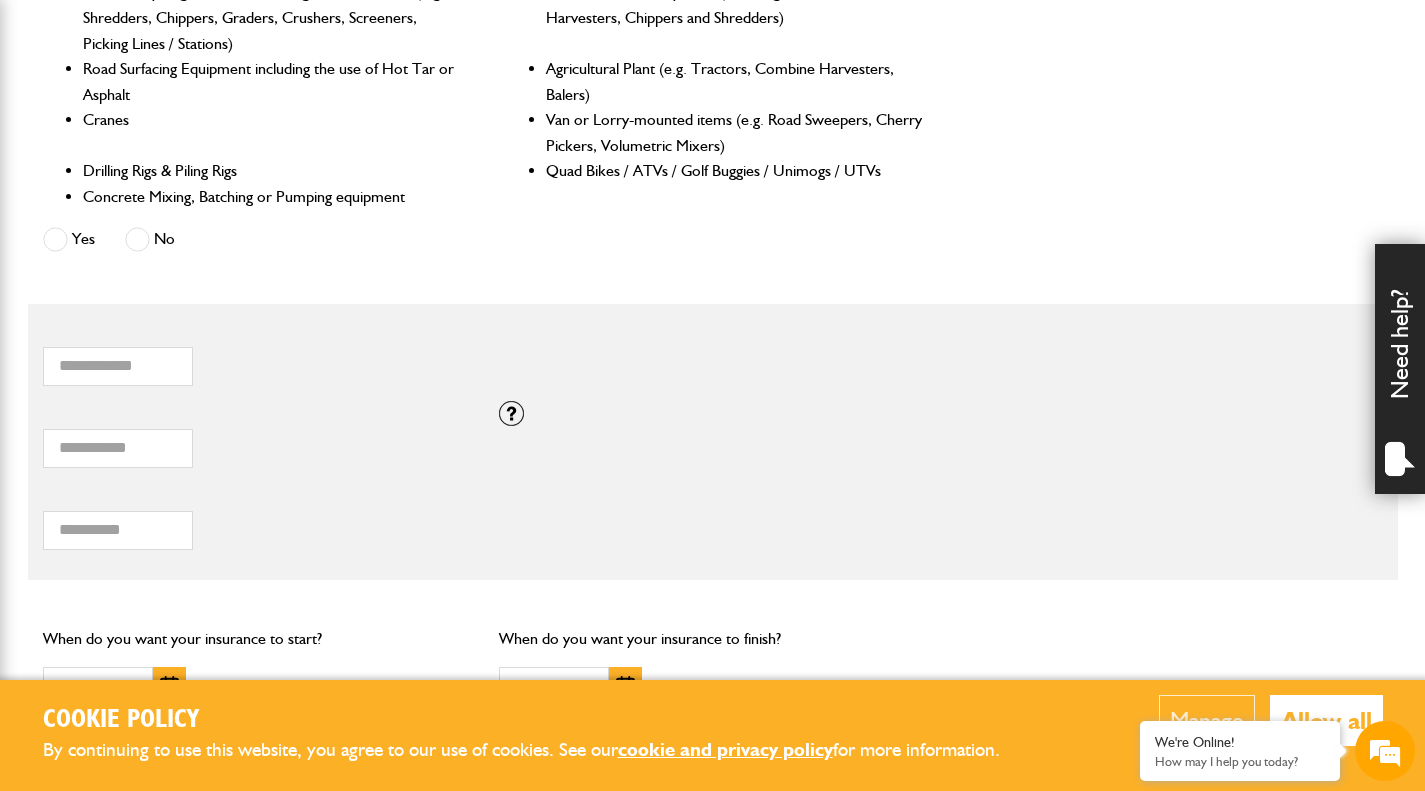 click on "*****
Total combined value of equipment (£)" at bounding box center [256, 437] 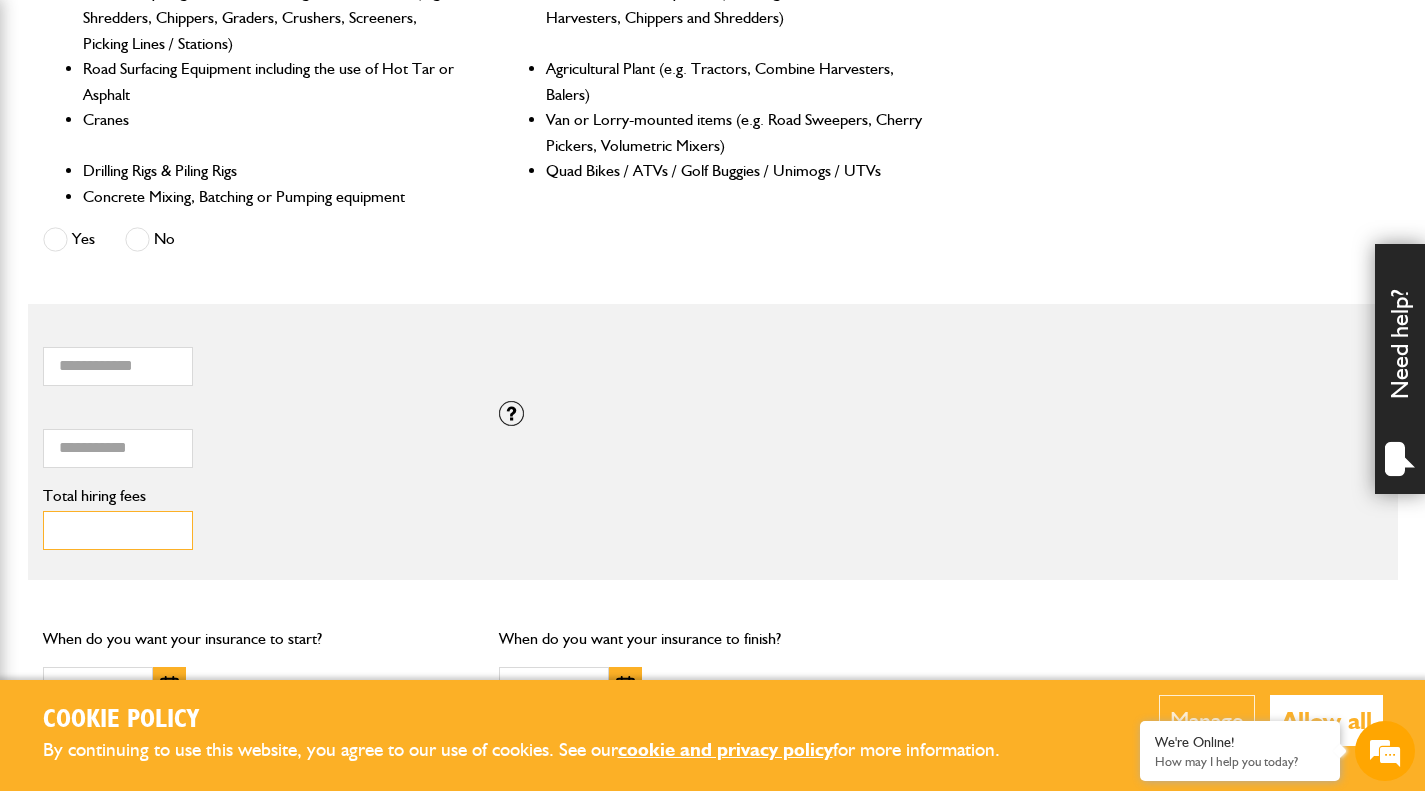 click on "Total hiring fees" at bounding box center (118, 530) 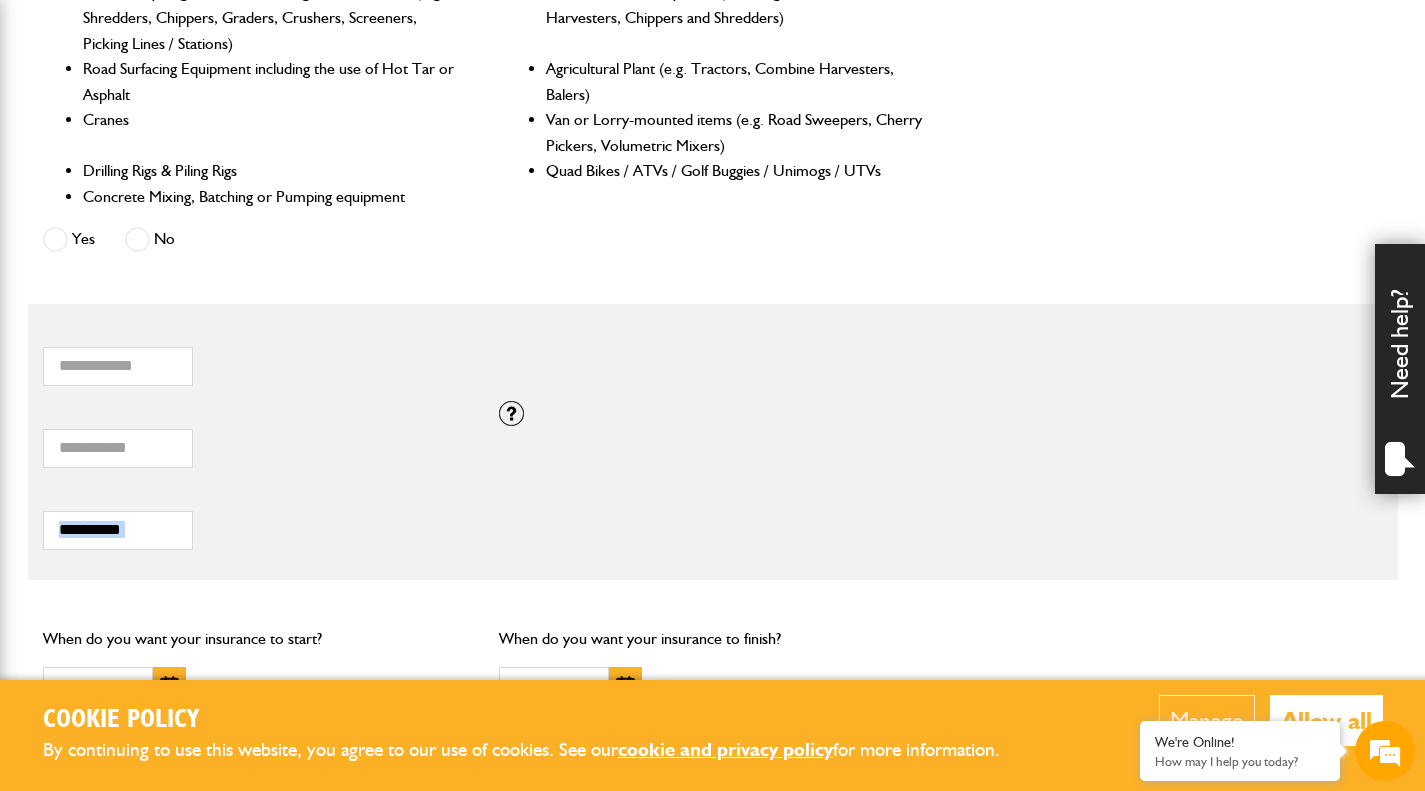 click on "*
How many items of hired equipment do you want to insure?
*****
Total combined value of equipment (£)
If you need cover for equipment valued above £100,000, please call JCB Insurance Services on 01889 590 219.
***
Total hiring fees
Please enter a minimum value of 25 for total hiring fees.
Is the equipment hired out exclusively under CPA, SPOA or similar written conditions?
Yes
No
Not hired out
CPA or Contractors' Plant Hire Association Conditions of Hire are a written contract which makes the person hiring in the machine legally responsible for it whilst is on hire to them. Other acceptable alternatives are SPOA (Scottish Plant Owners Association) or HAE (Hire Association Europe) or others which also make the hirer responsible." at bounding box center (713, 442) 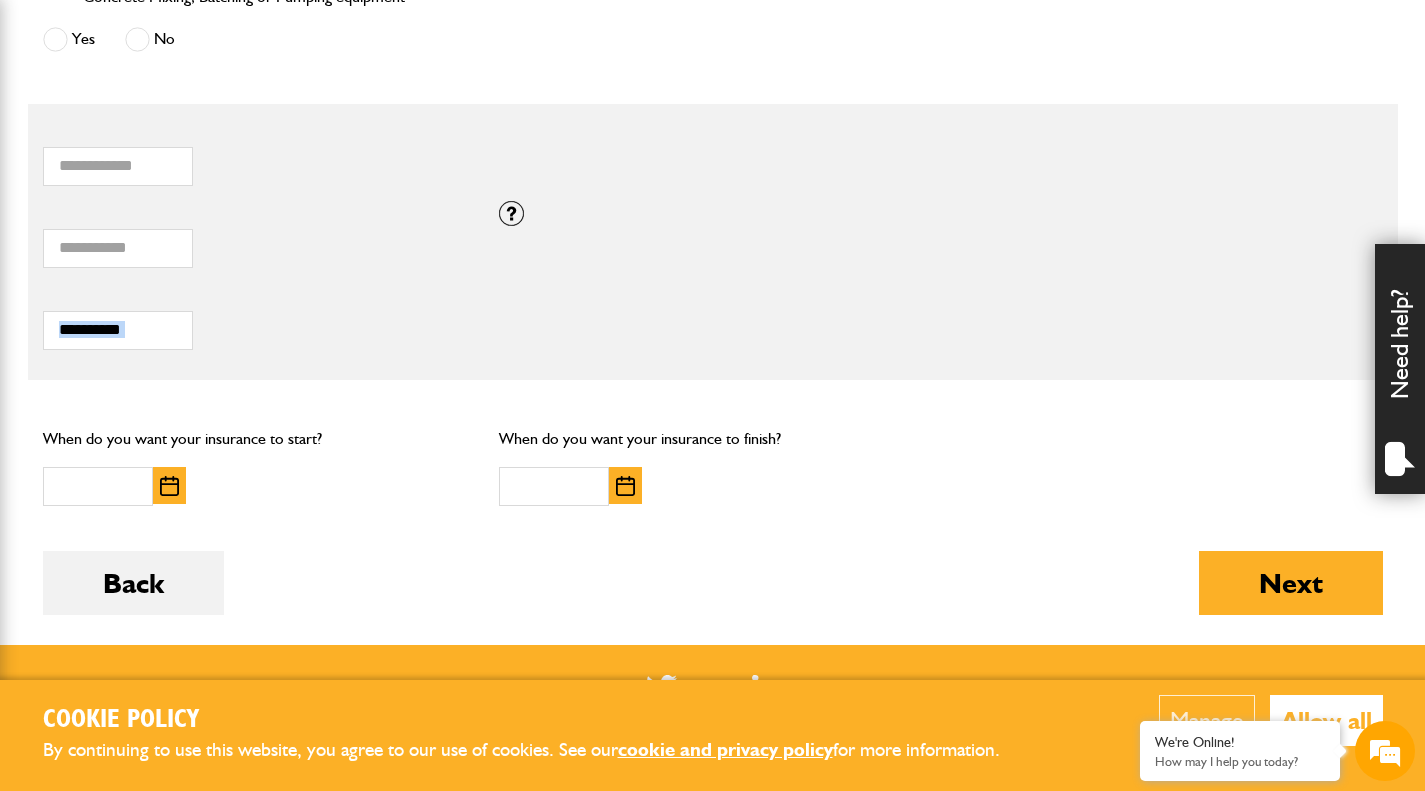 scroll, scrollTop: 1400, scrollLeft: 0, axis: vertical 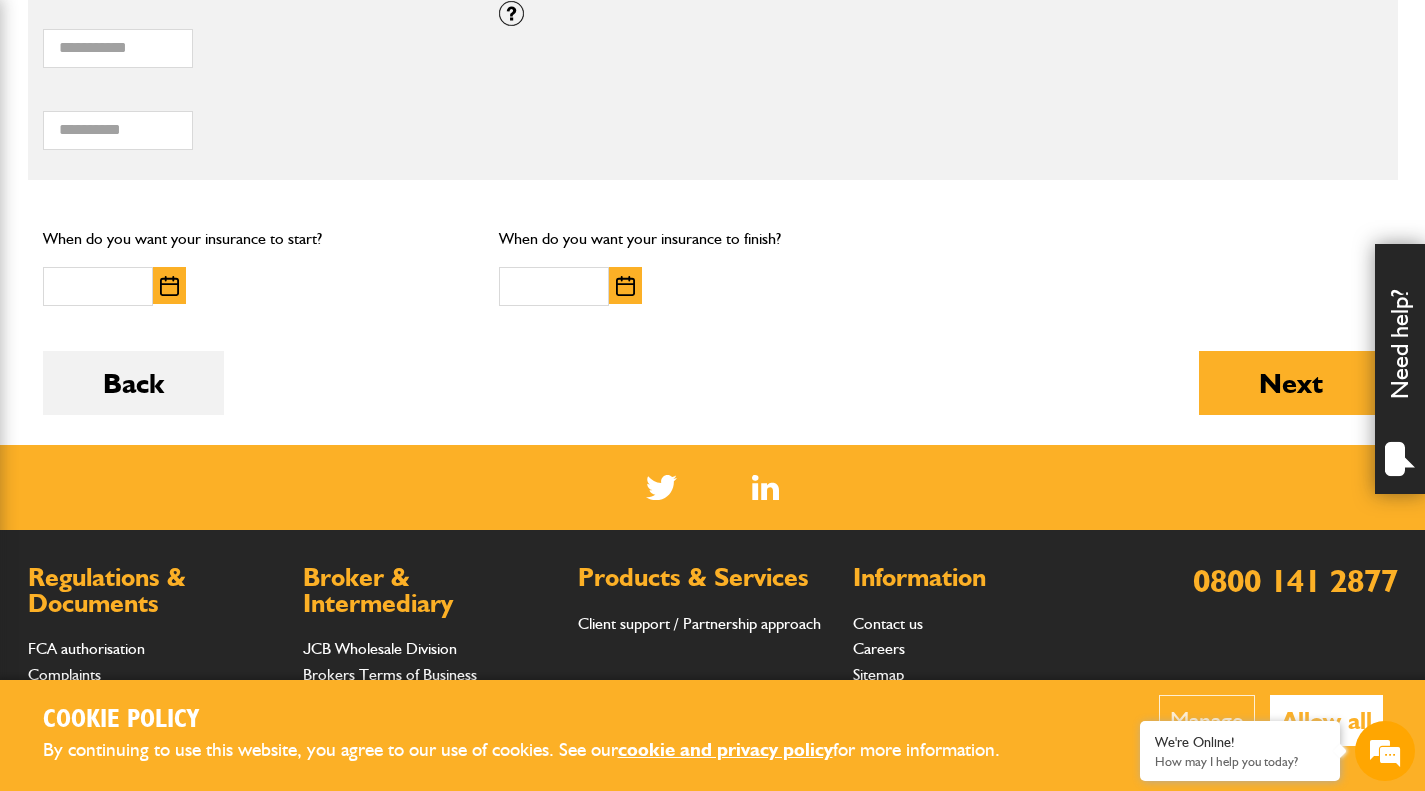 click on "Back
Next" at bounding box center [713, 398] 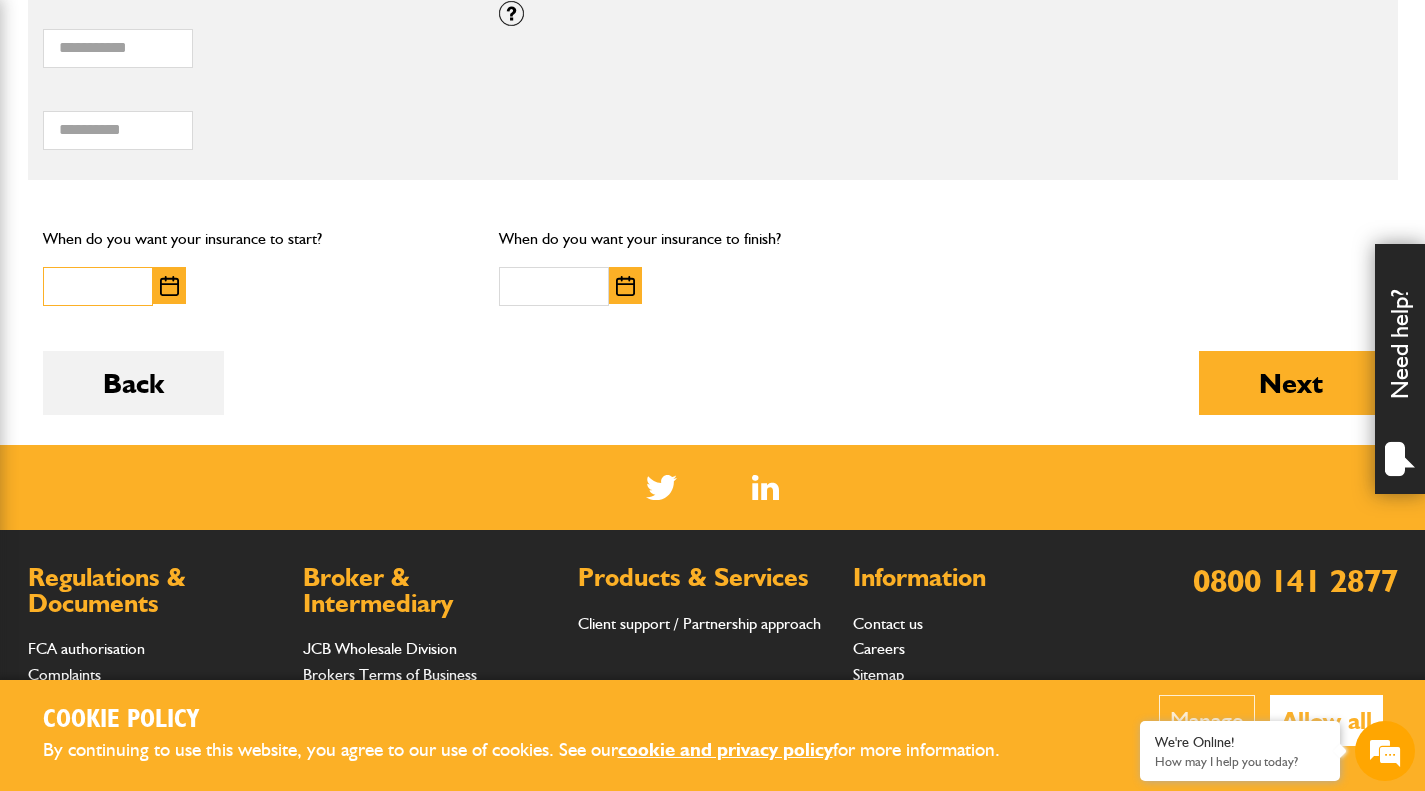 click at bounding box center (98, 286) 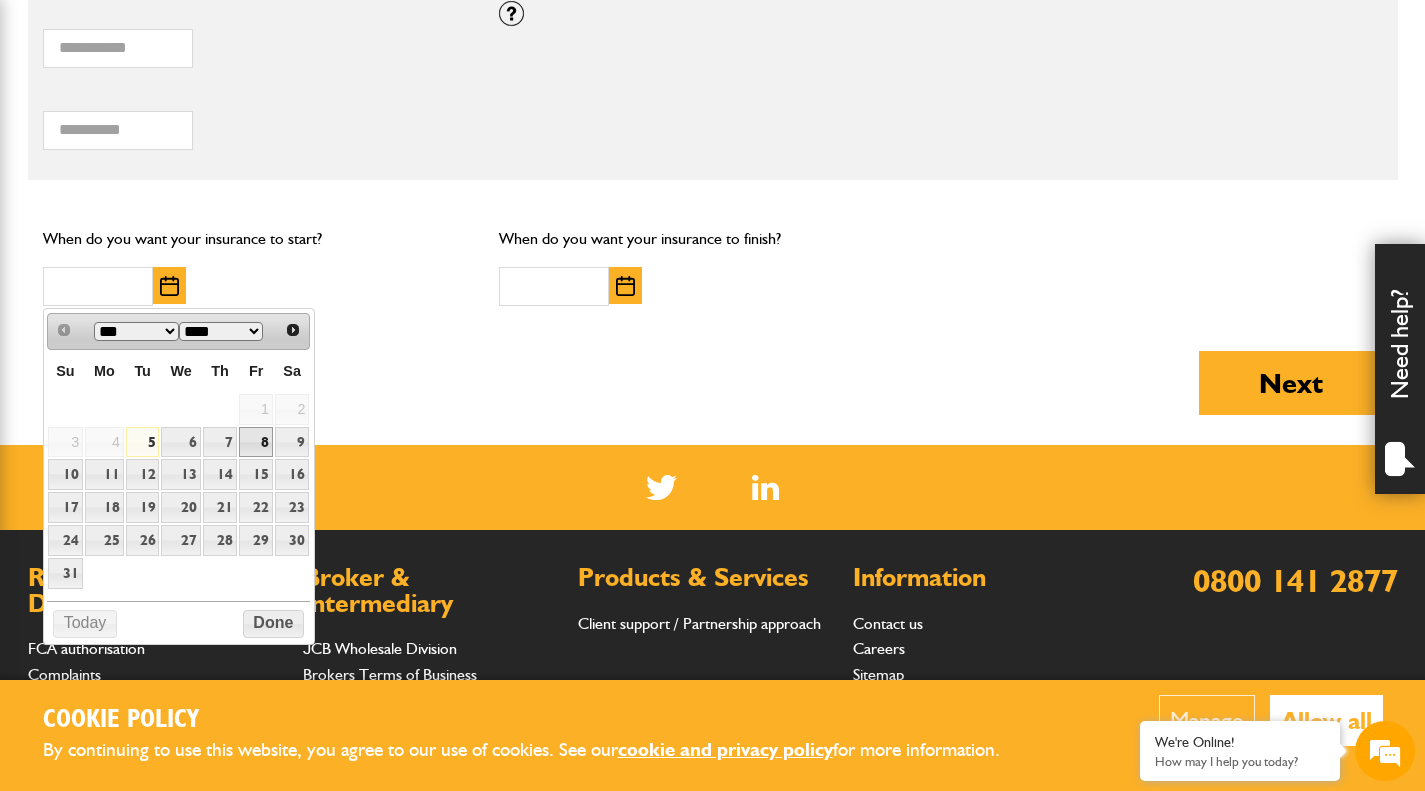 click on "8" at bounding box center (256, 442) 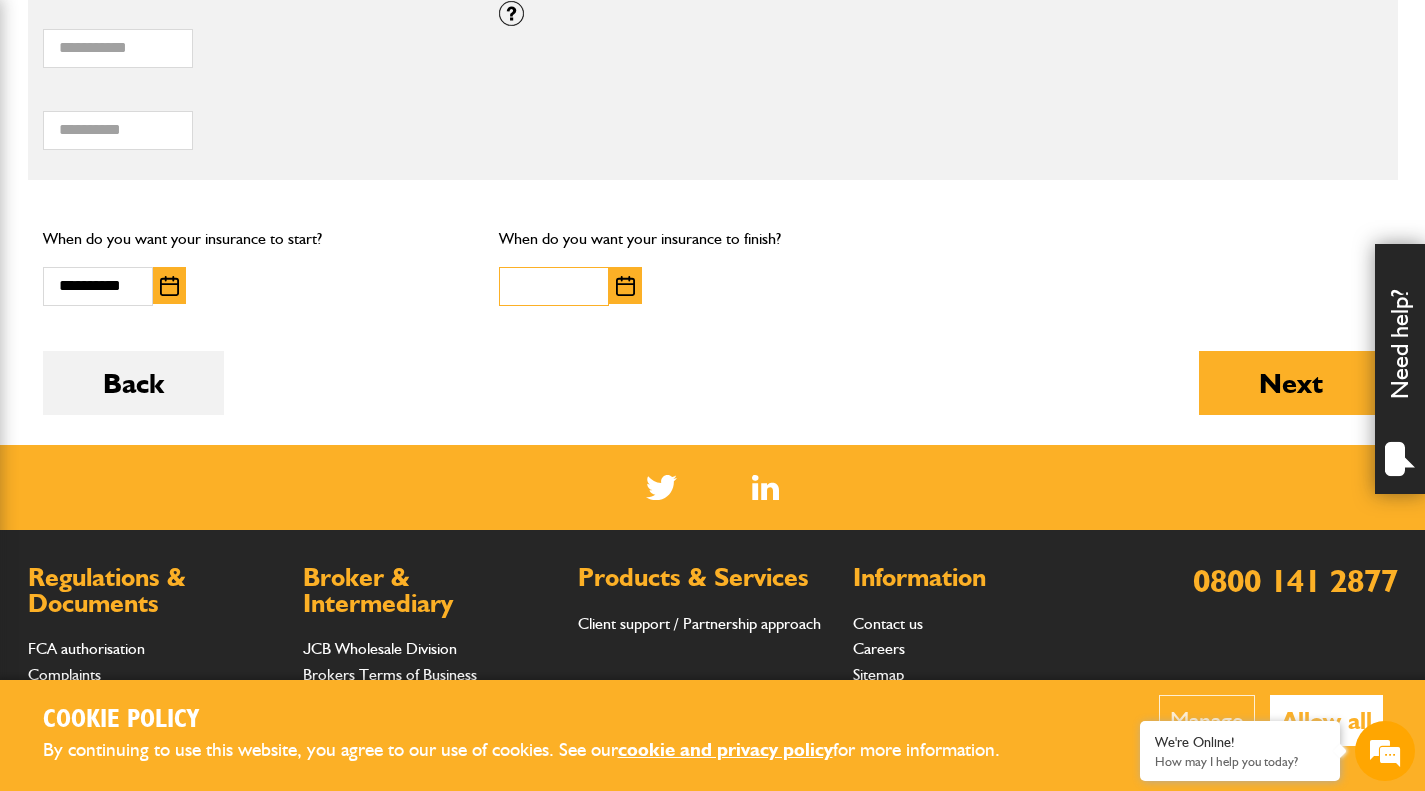 click at bounding box center [554, 286] 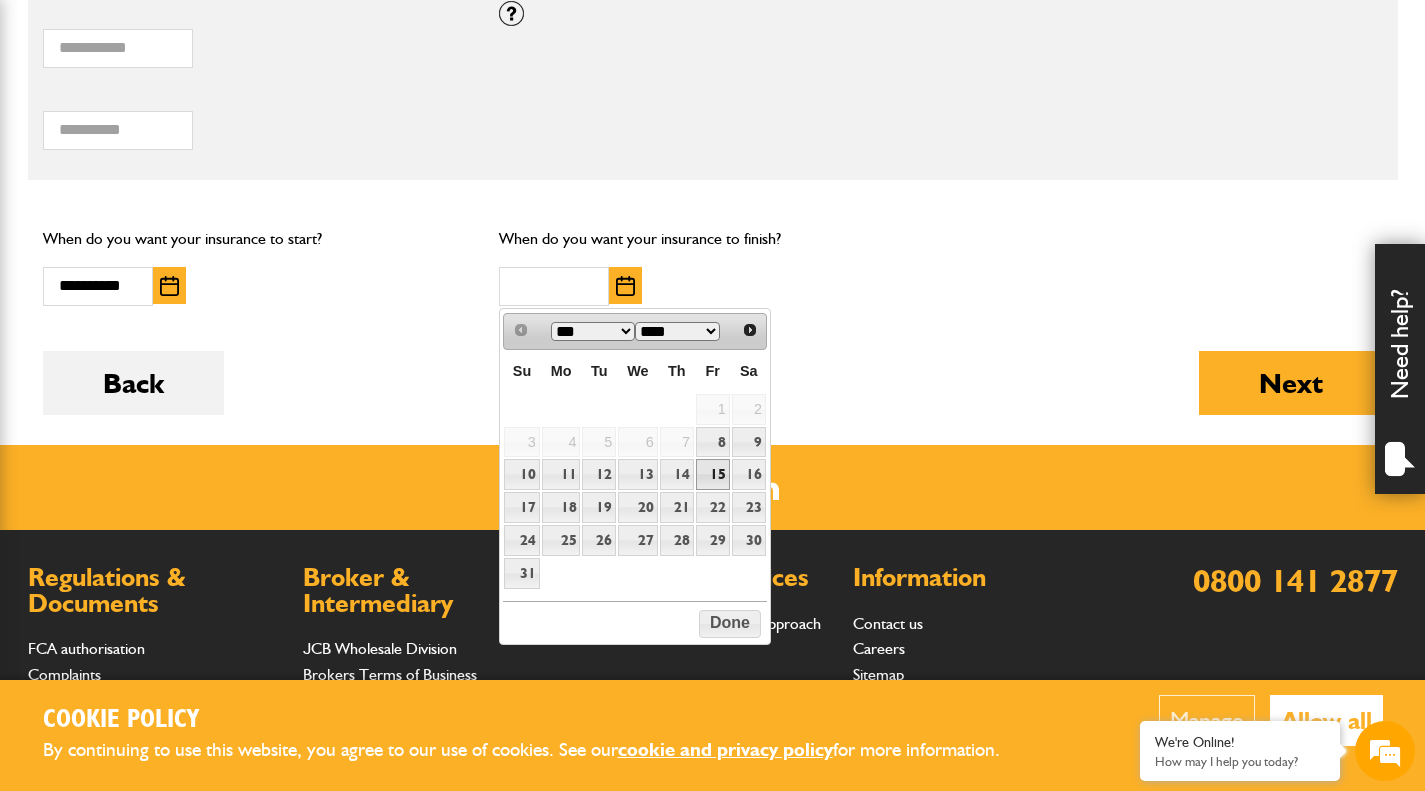 click on "15" at bounding box center [713, 474] 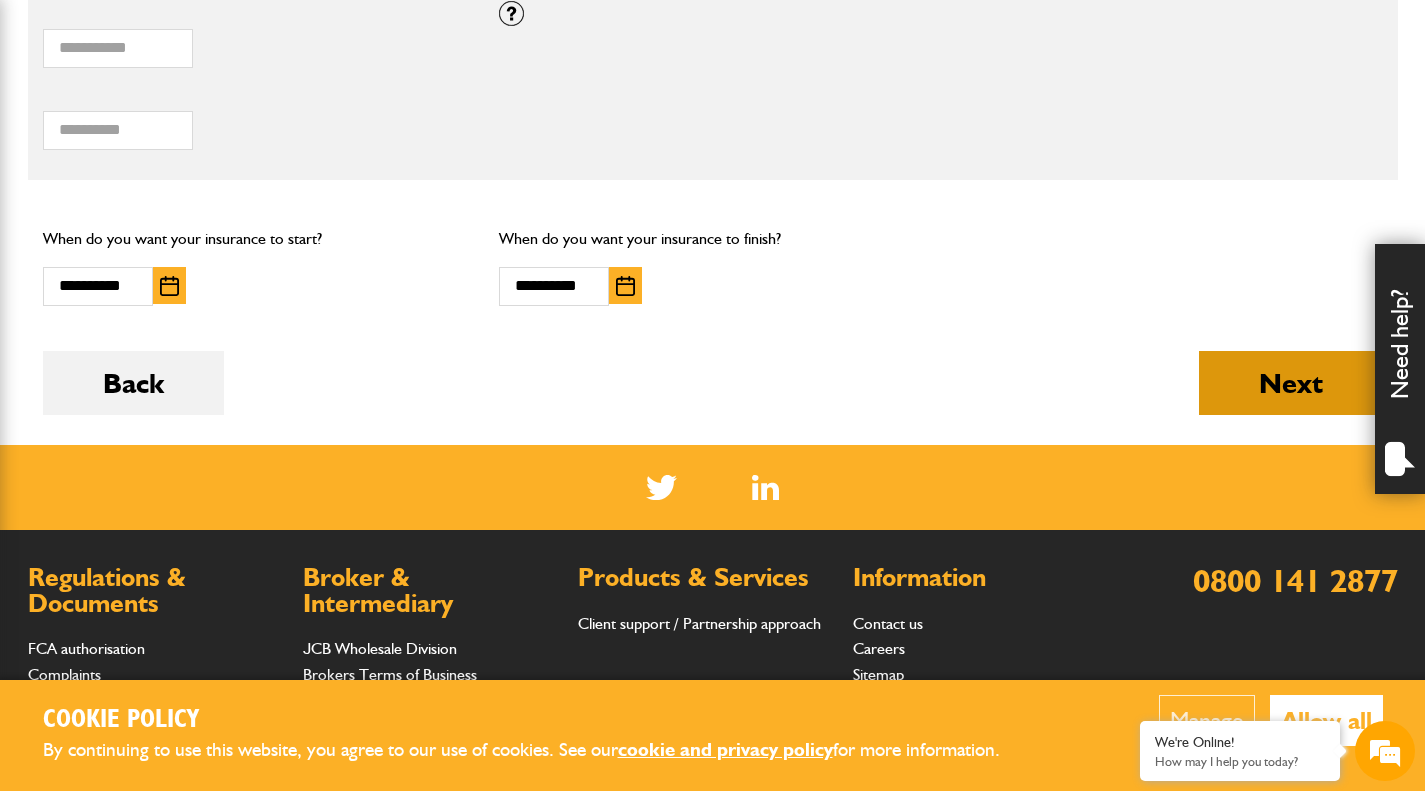 click on "Next" at bounding box center (1291, 383) 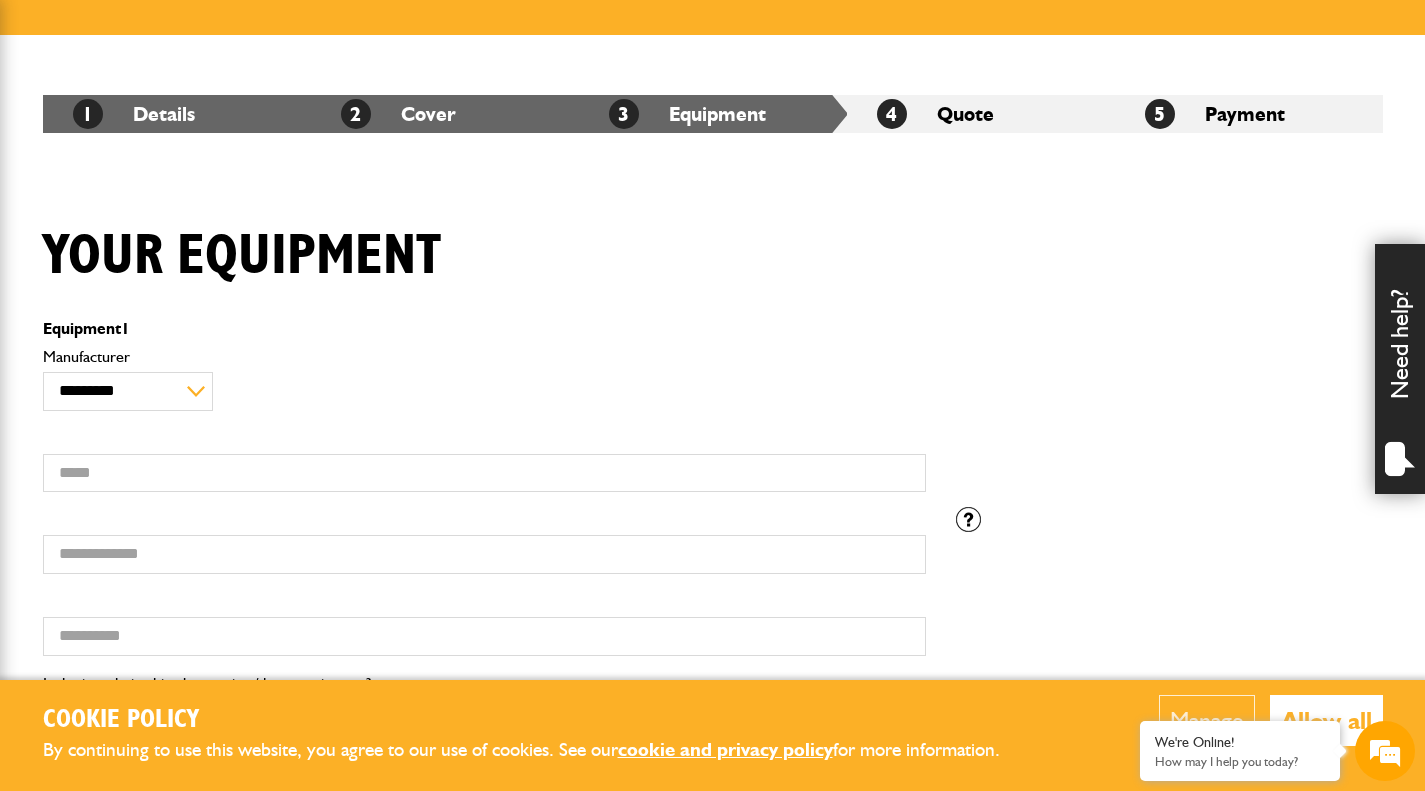 scroll, scrollTop: 400, scrollLeft: 0, axis: vertical 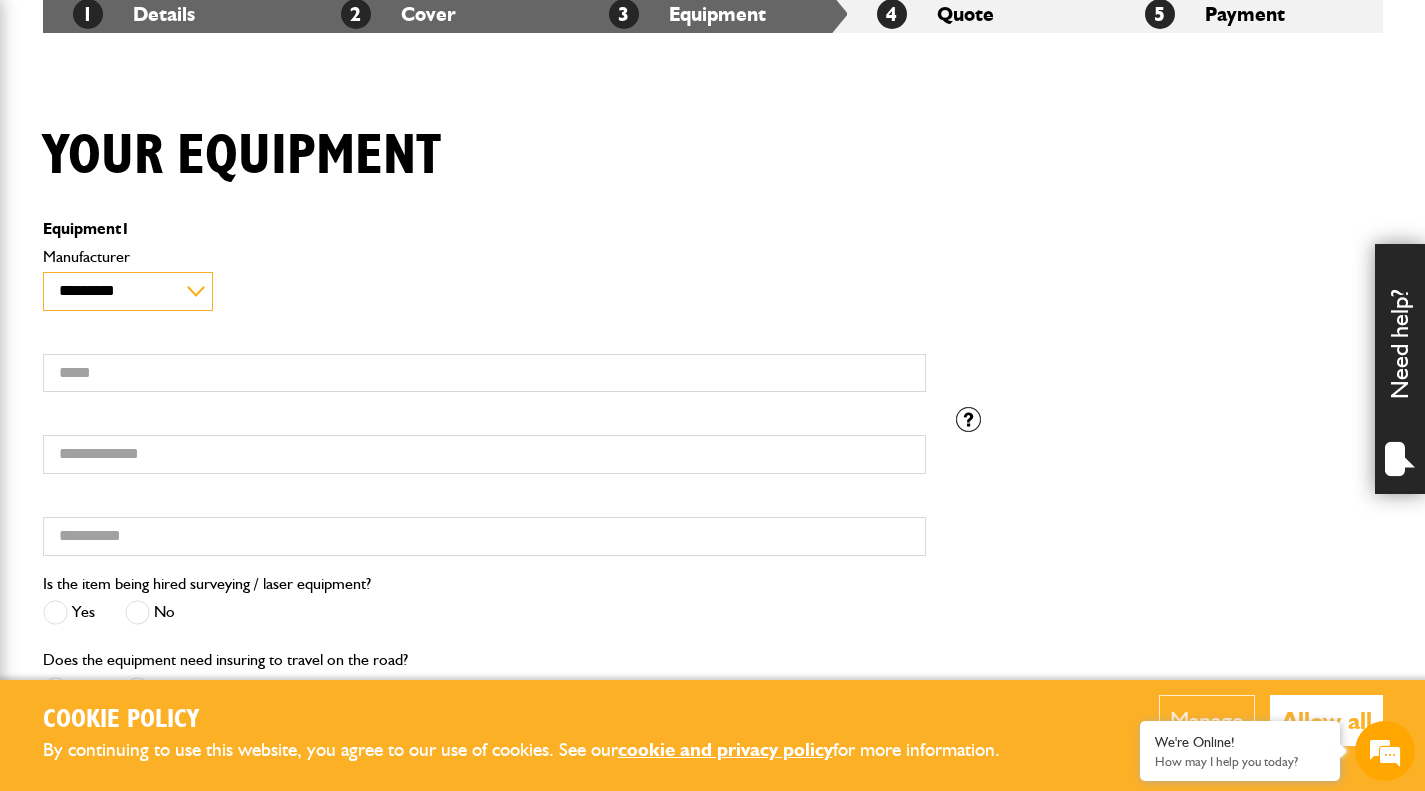 click on "**********" at bounding box center [128, 291] 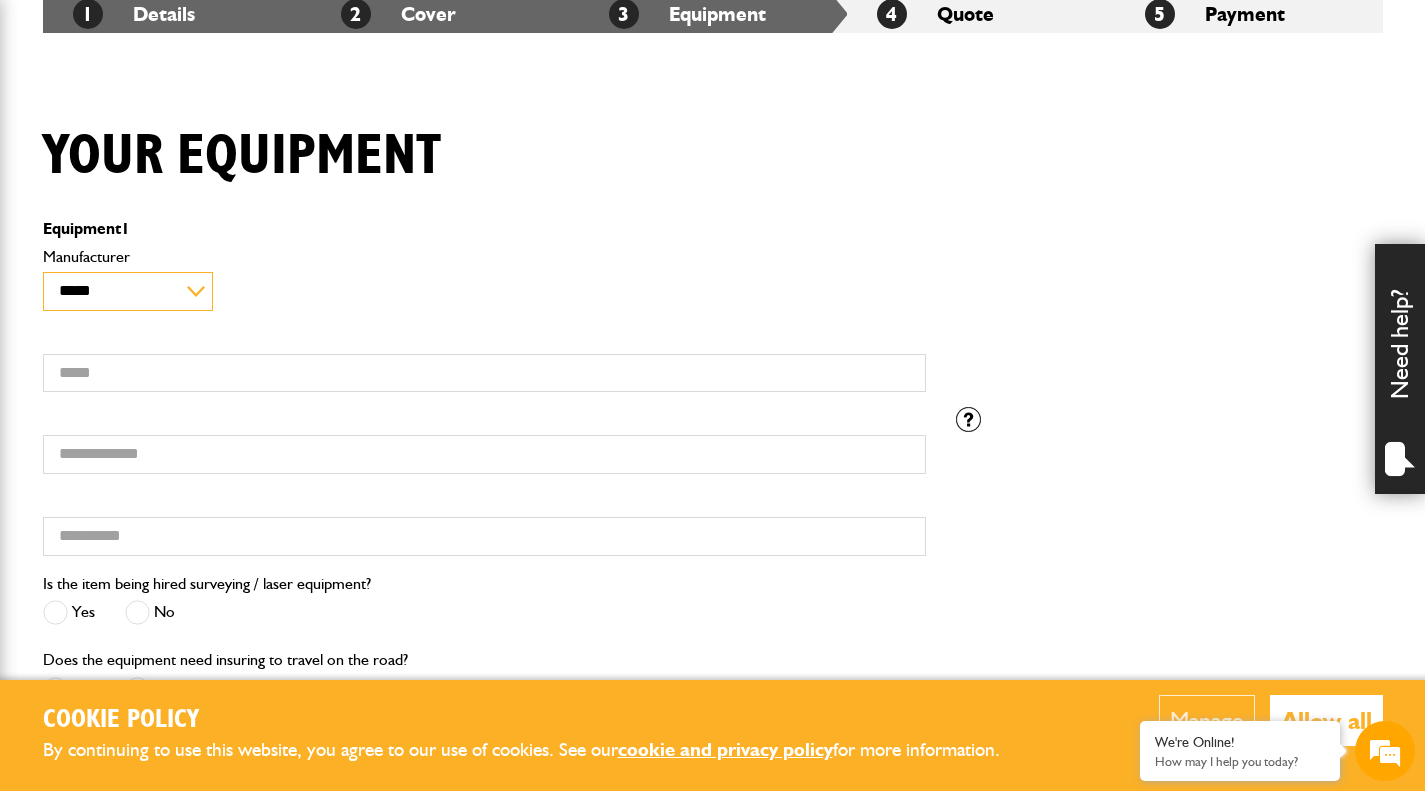 click on "**********" at bounding box center [128, 291] 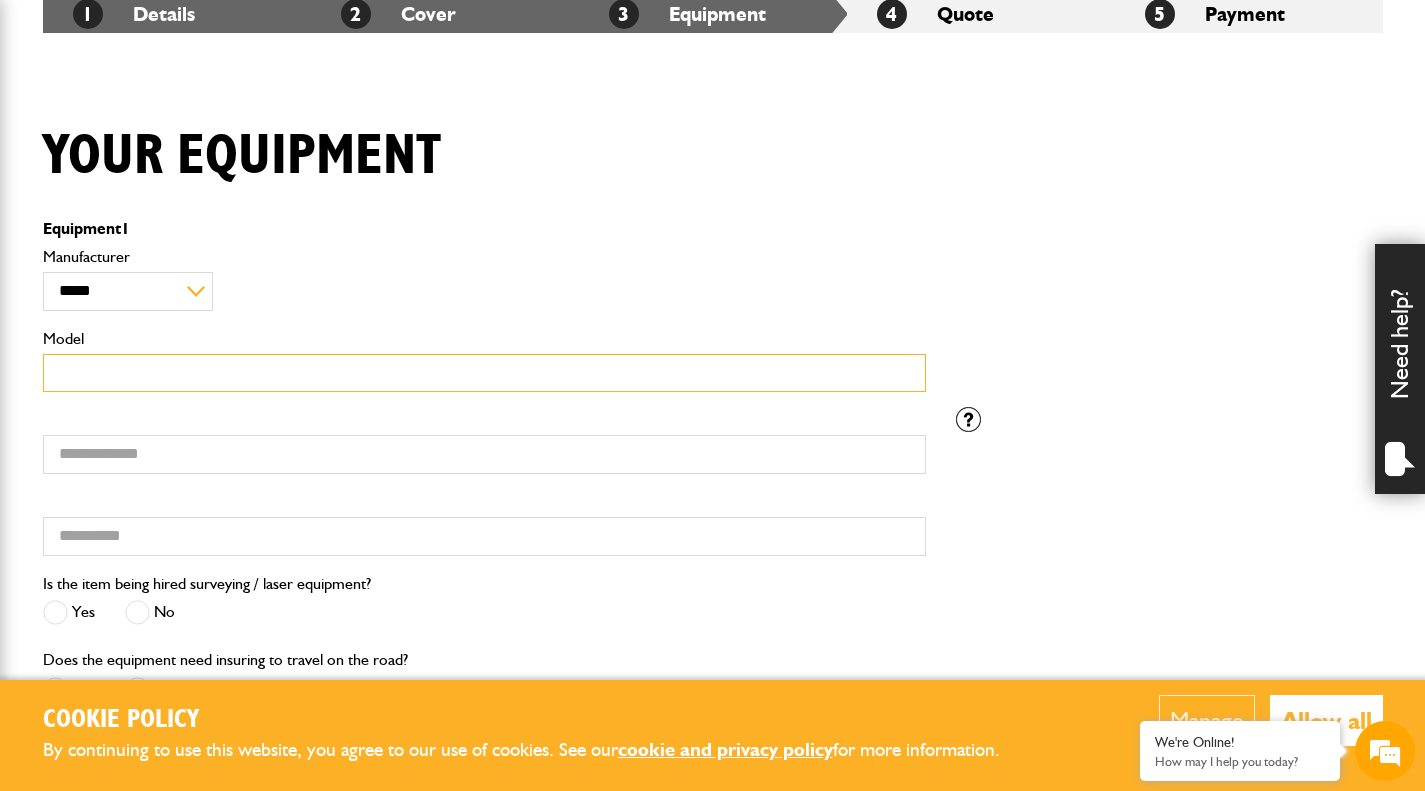 click on "Model" at bounding box center (484, 373) 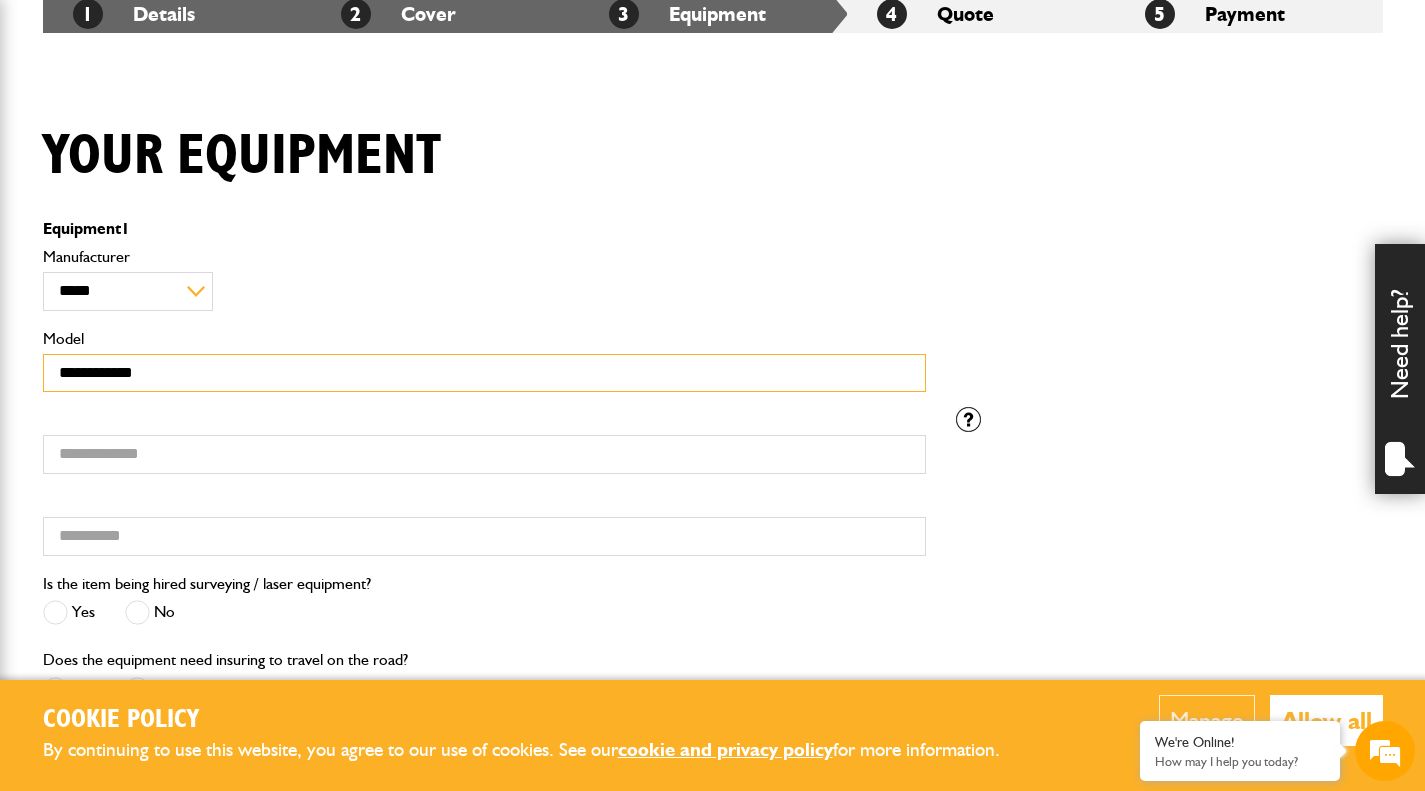 type on "**********" 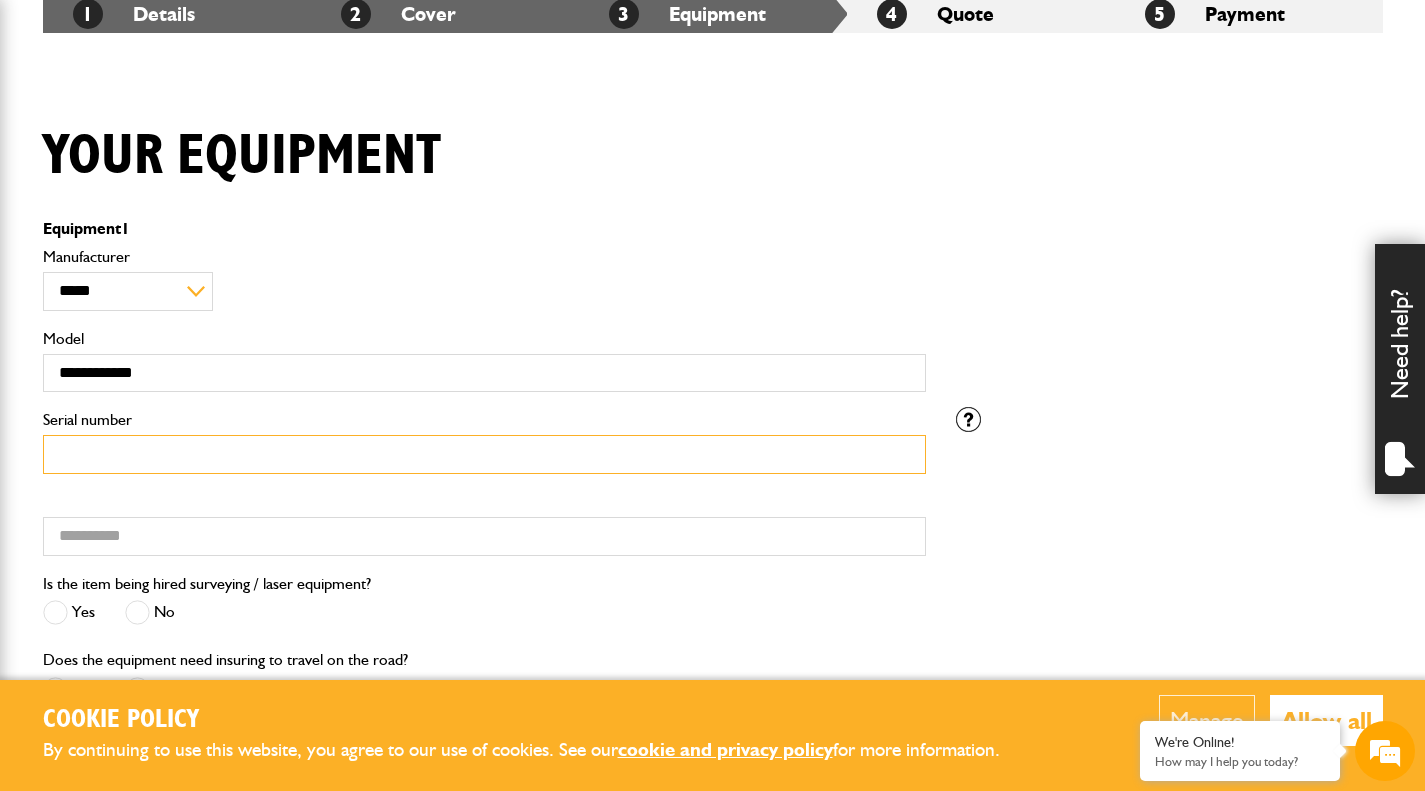 click on "Serial number" at bounding box center [484, 454] 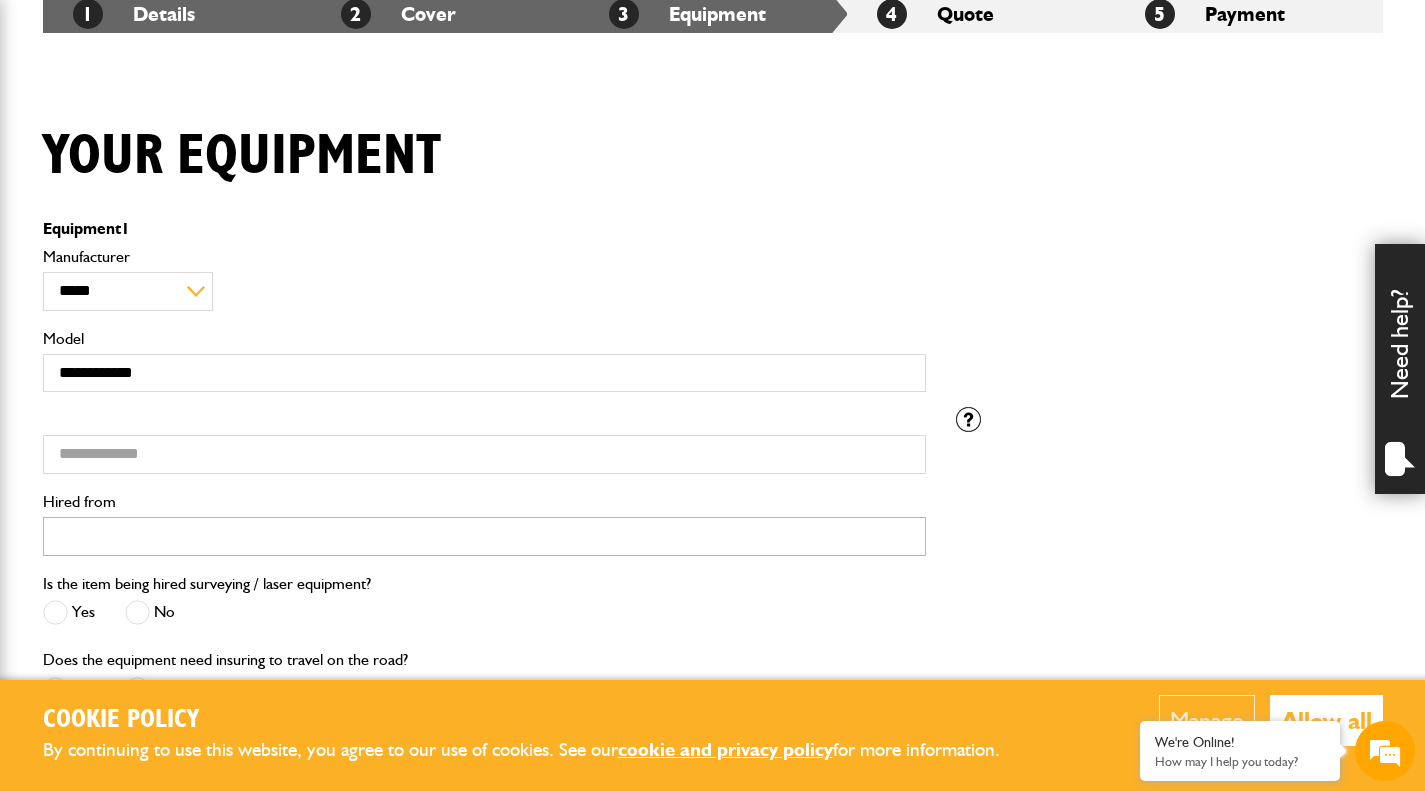 click on "Hired from" at bounding box center [484, 536] 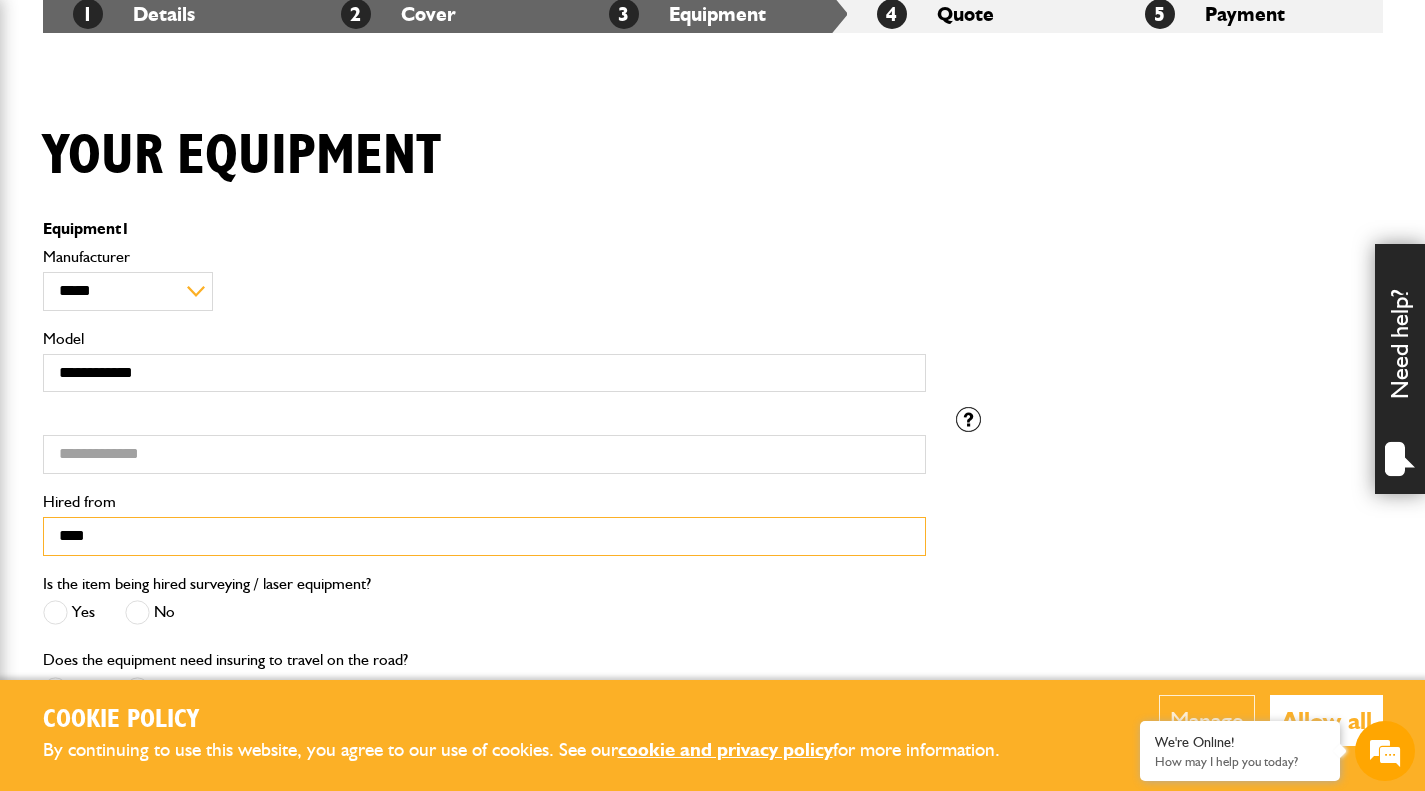 type on "***" 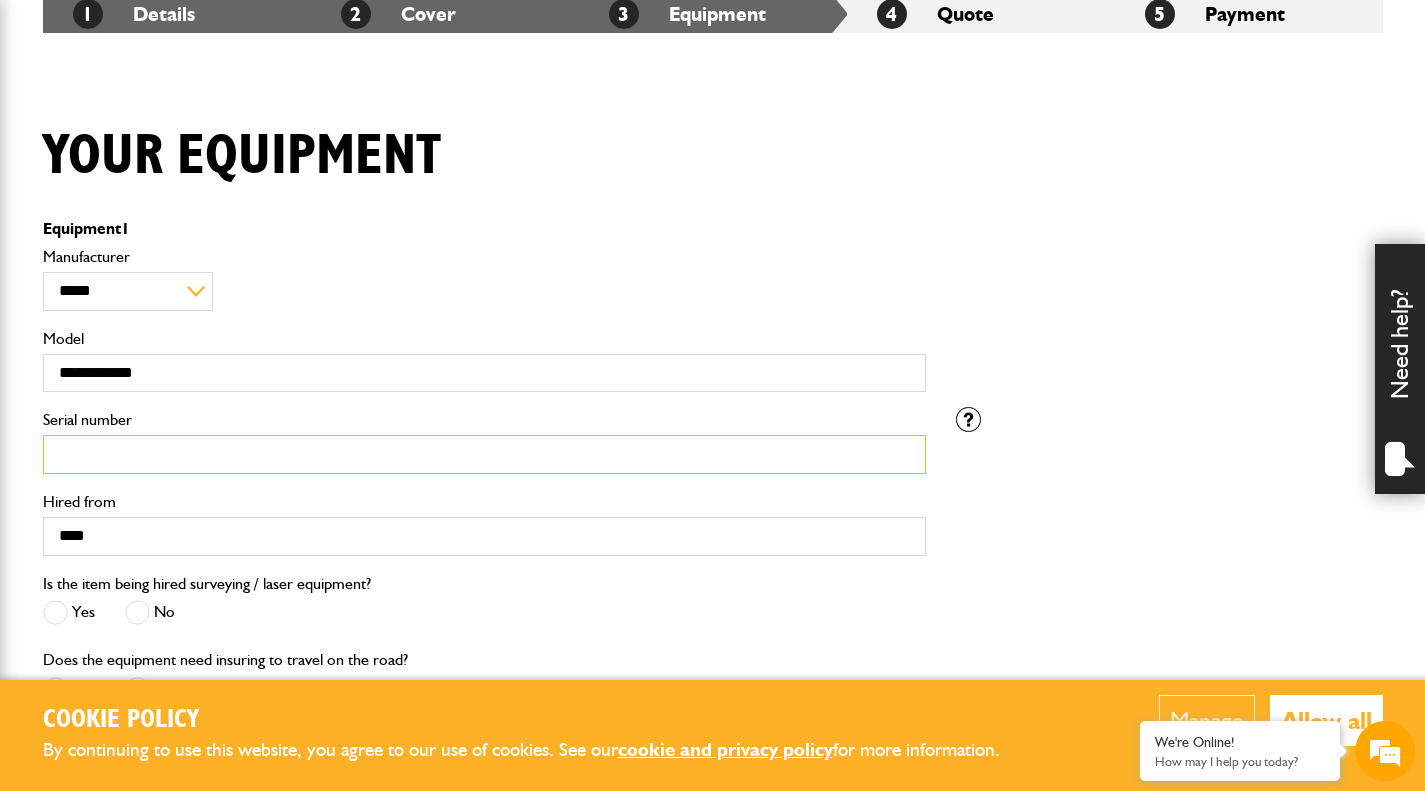 click on "Serial number" at bounding box center (484, 454) 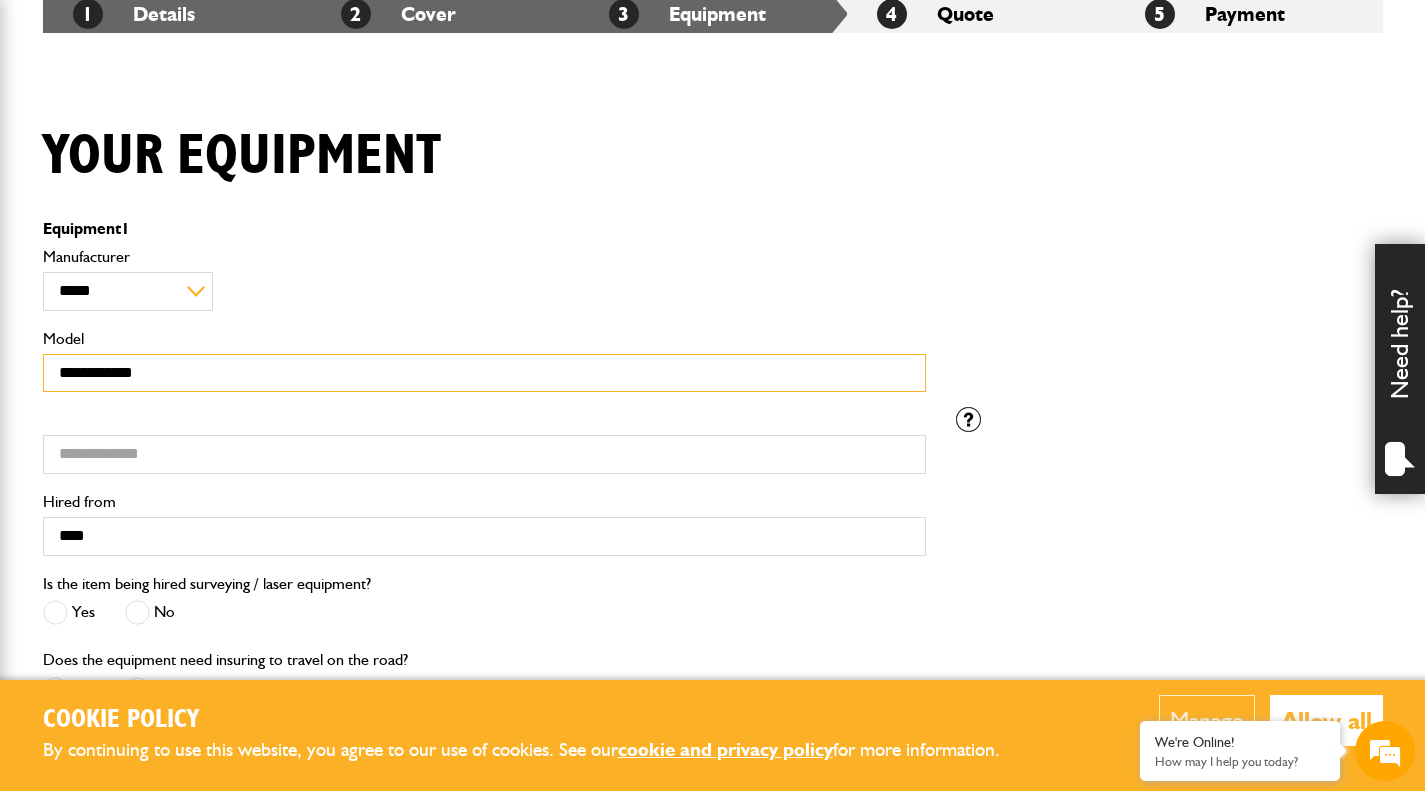 click on "**********" at bounding box center [484, 373] 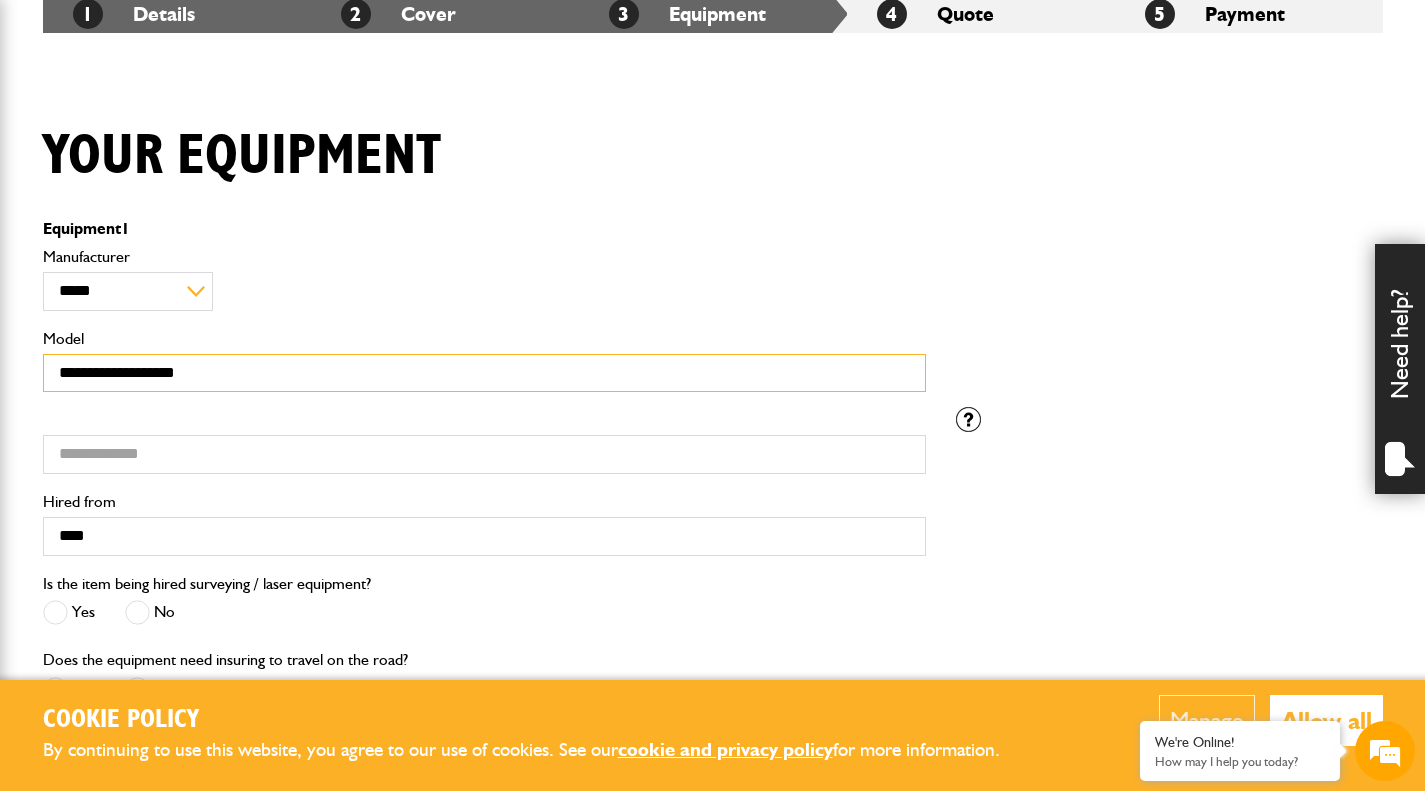 type on "**********" 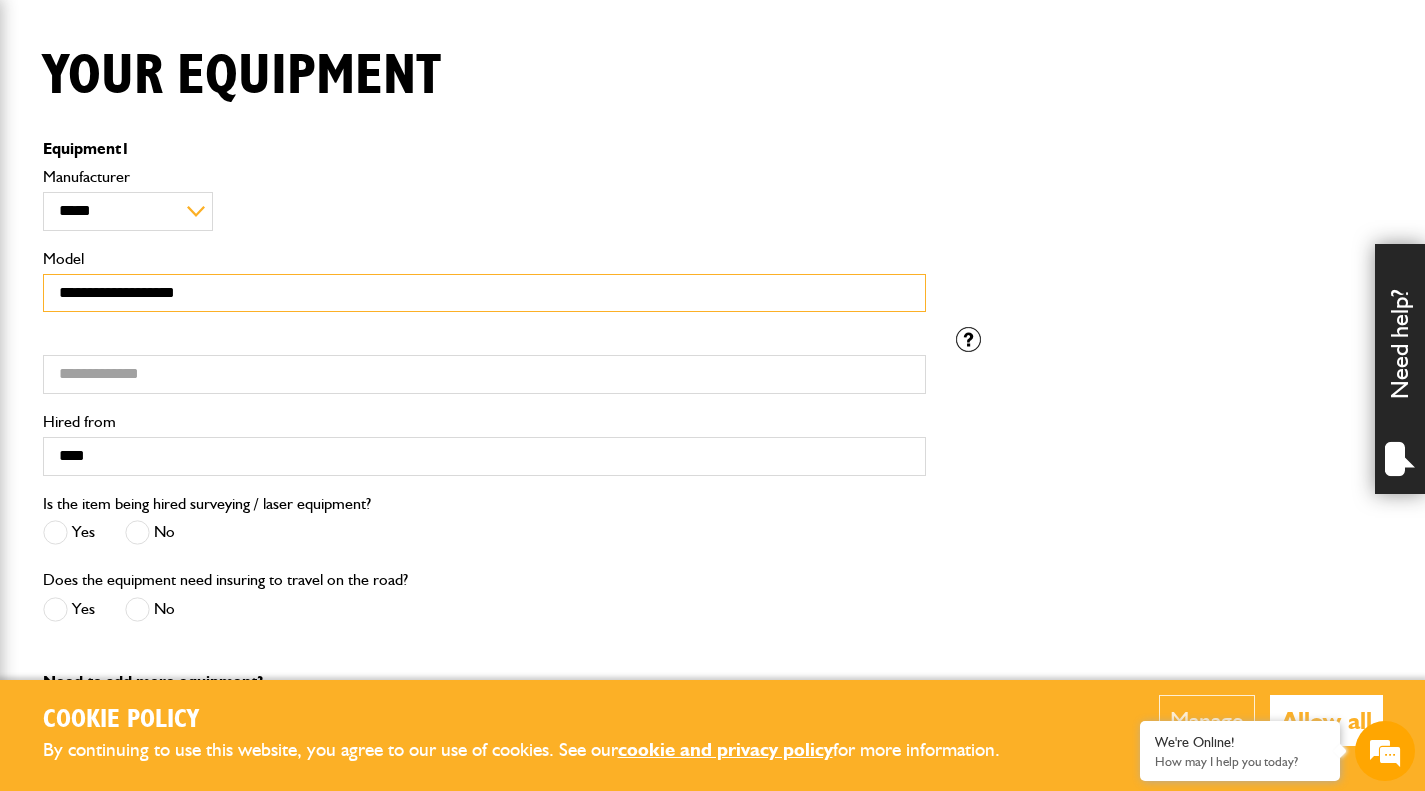 scroll, scrollTop: 700, scrollLeft: 0, axis: vertical 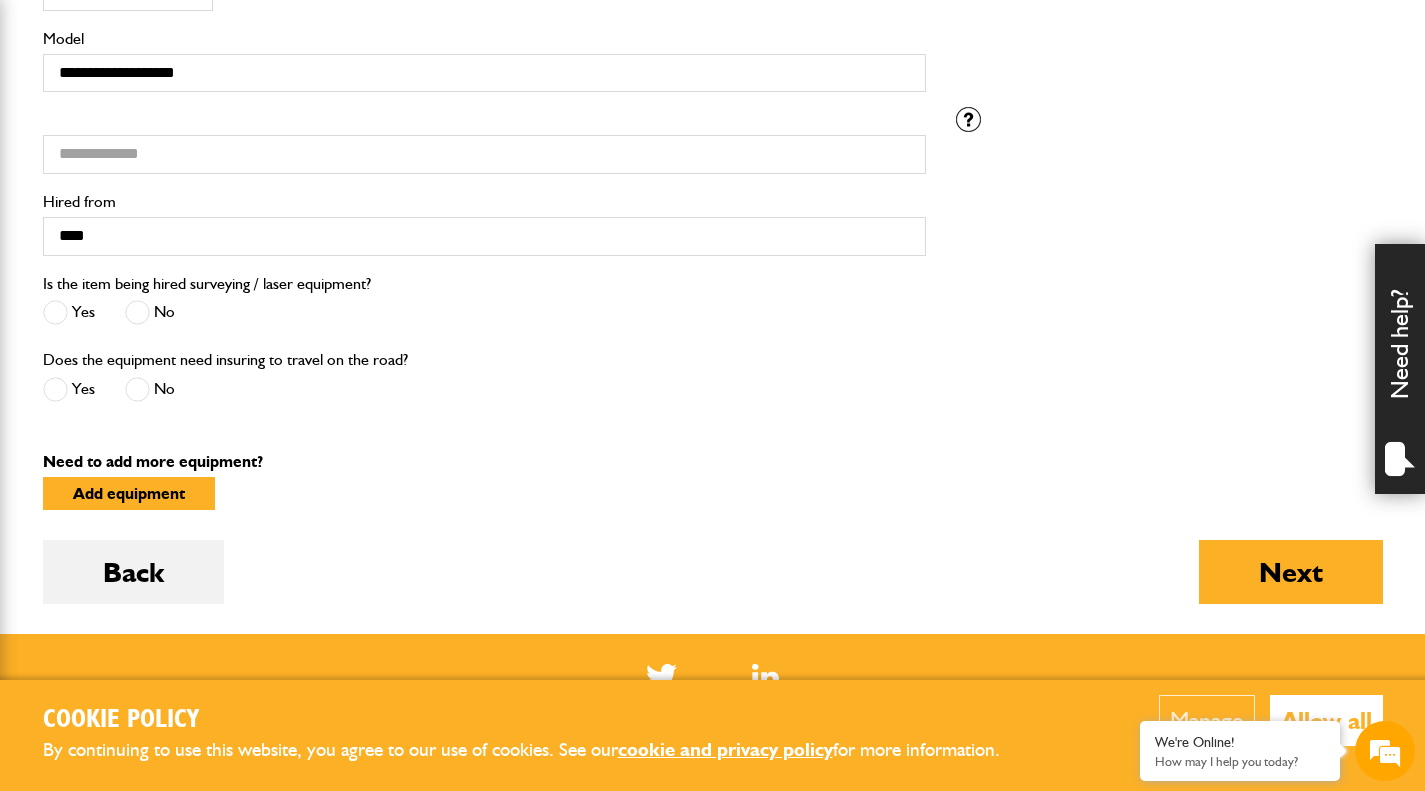 click on "Does the equipment need insuring to travel on the road?
Yes
No" at bounding box center [484, 385] 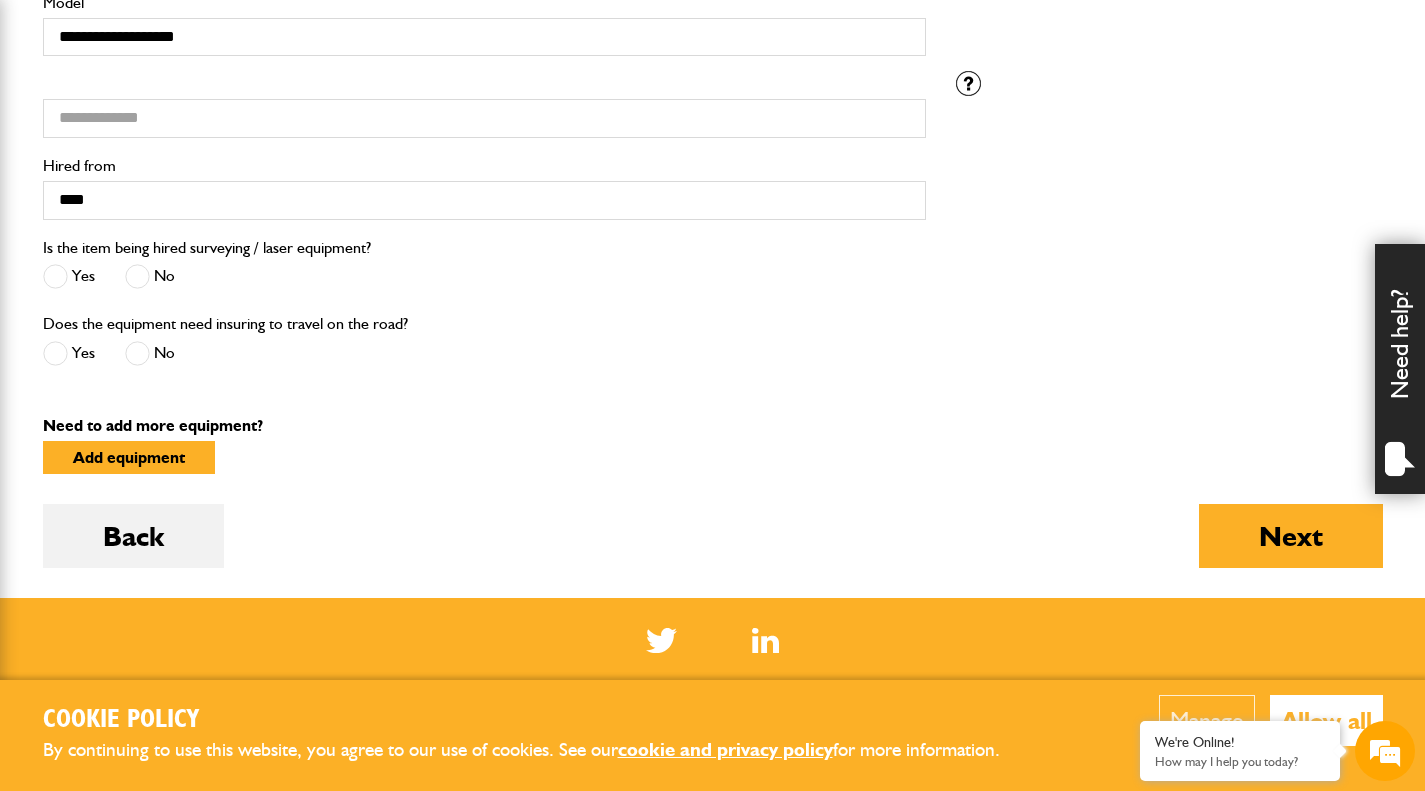 scroll, scrollTop: 800, scrollLeft: 0, axis: vertical 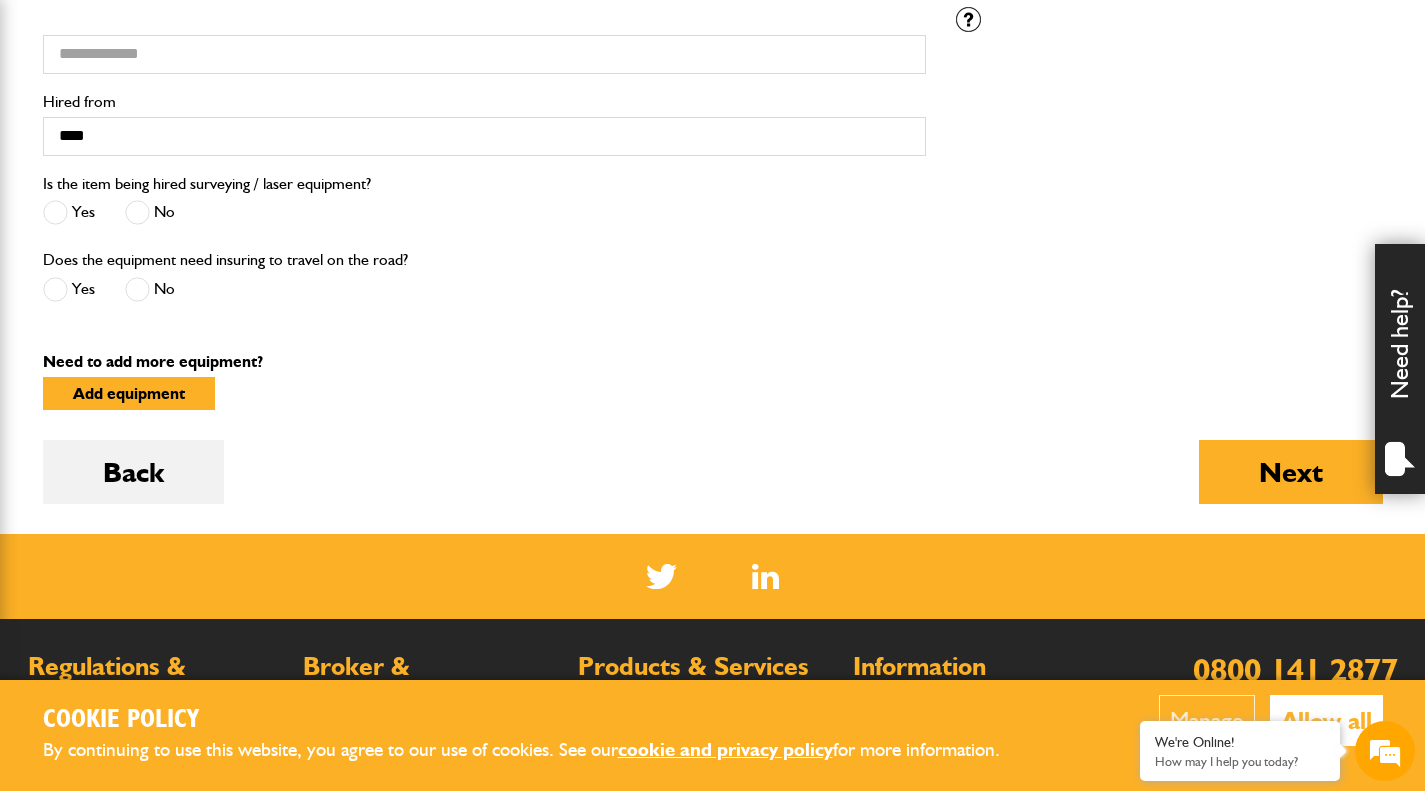 click at bounding box center (137, 212) 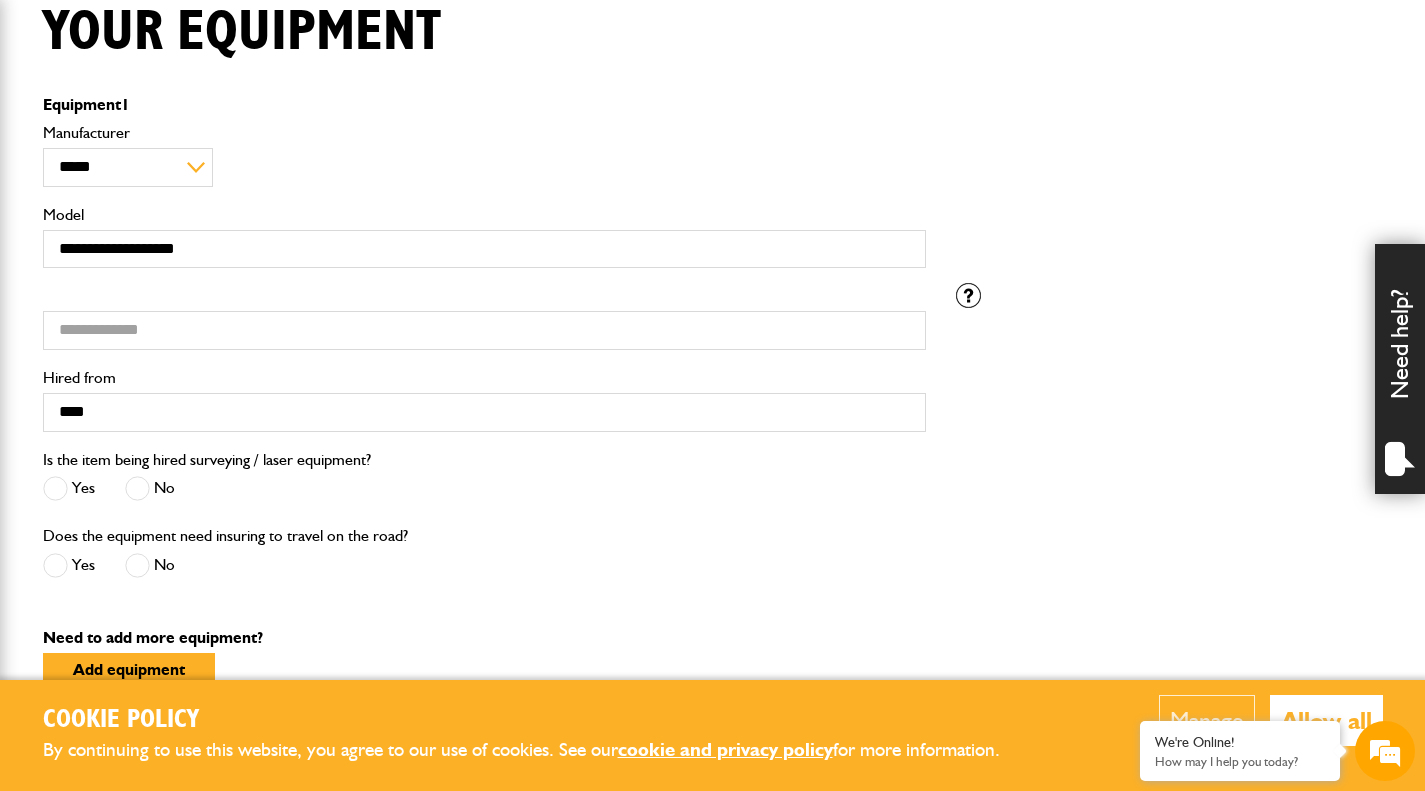 scroll, scrollTop: 500, scrollLeft: 0, axis: vertical 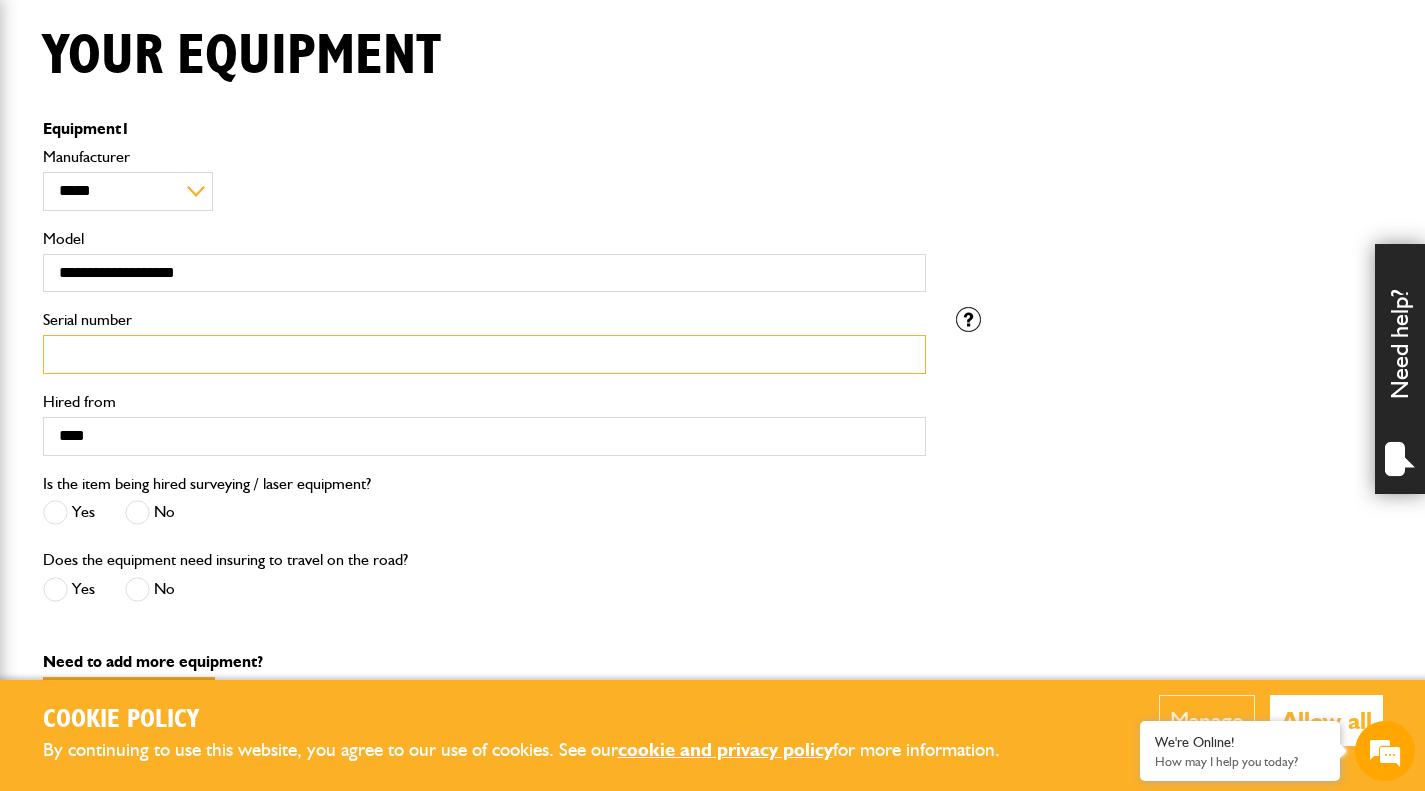 click on "Serial number" at bounding box center (484, 354) 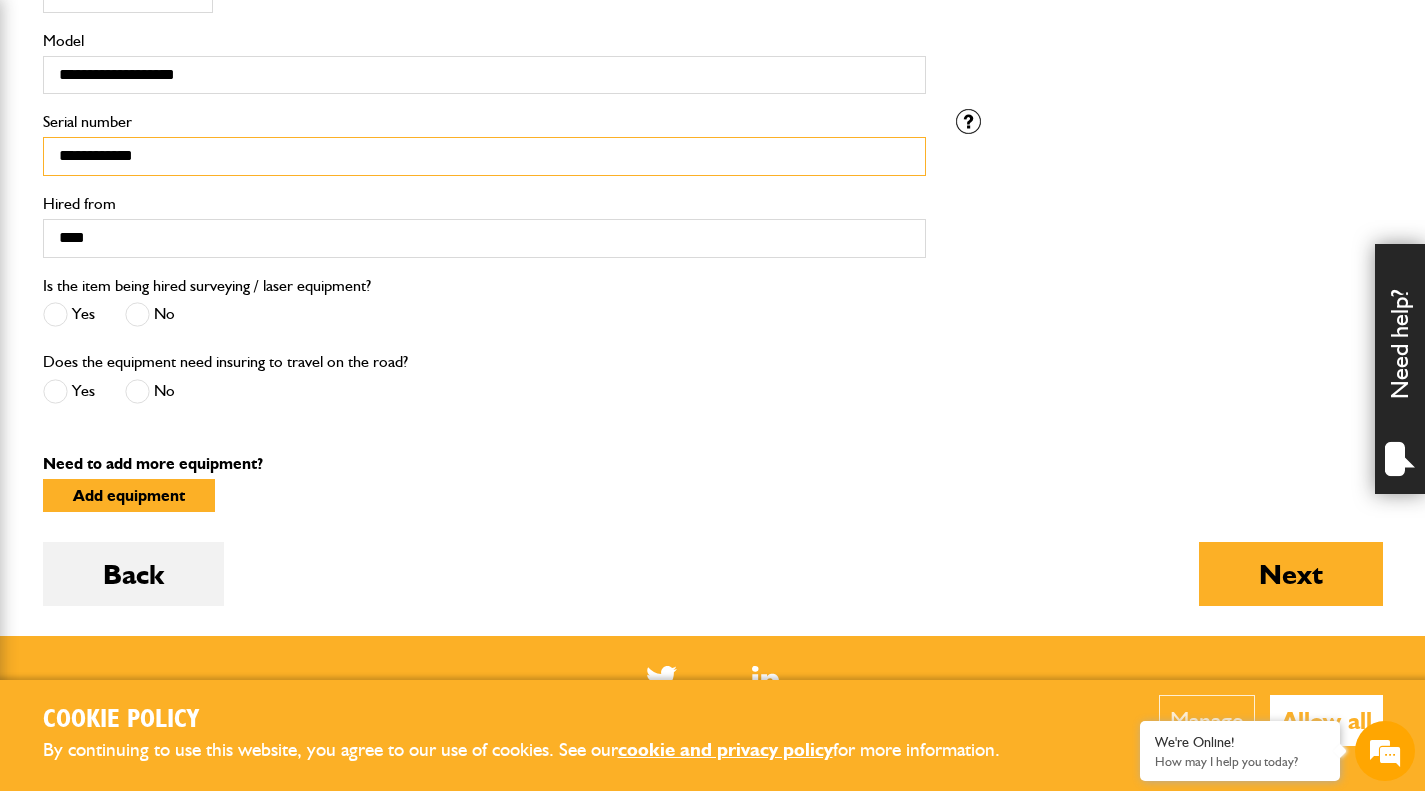 scroll, scrollTop: 700, scrollLeft: 0, axis: vertical 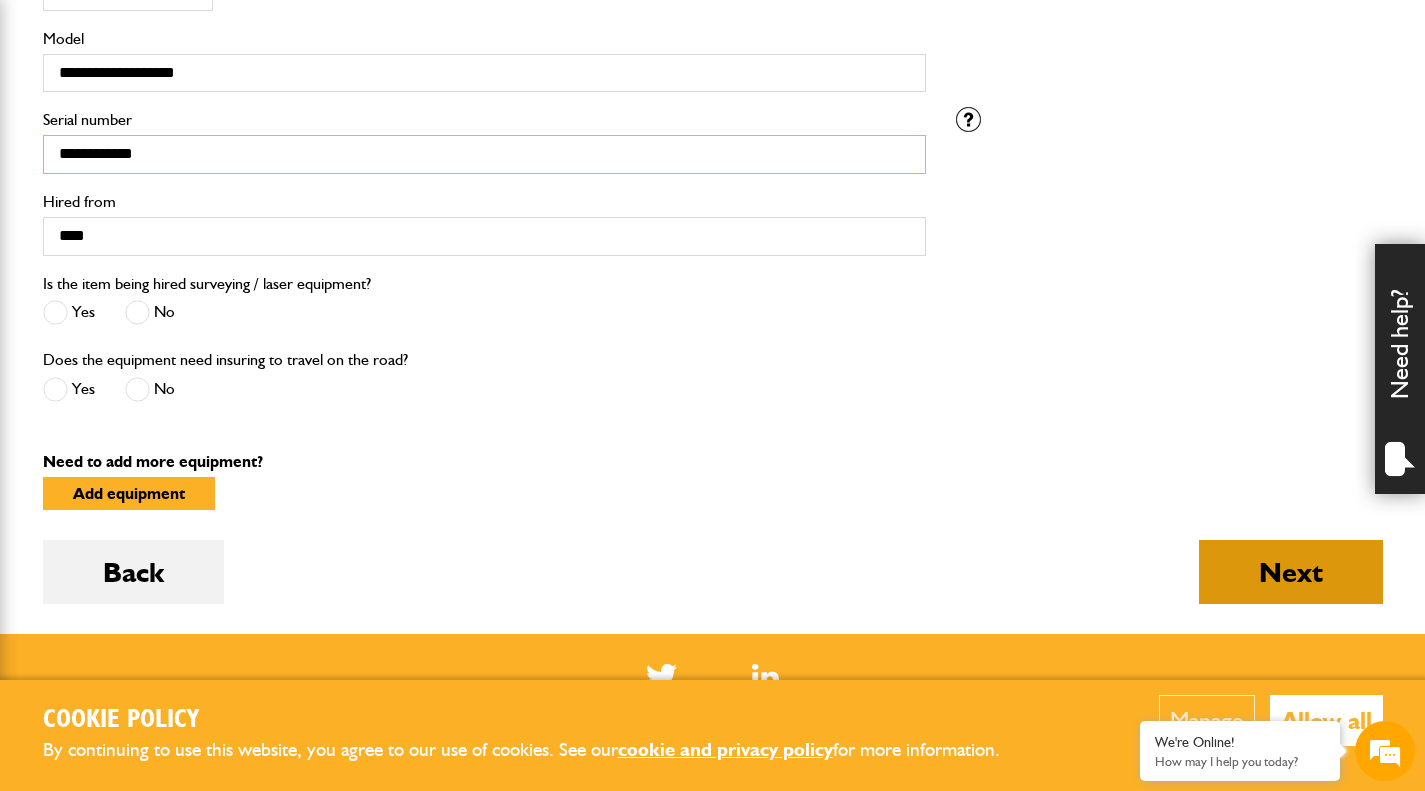 type on "**********" 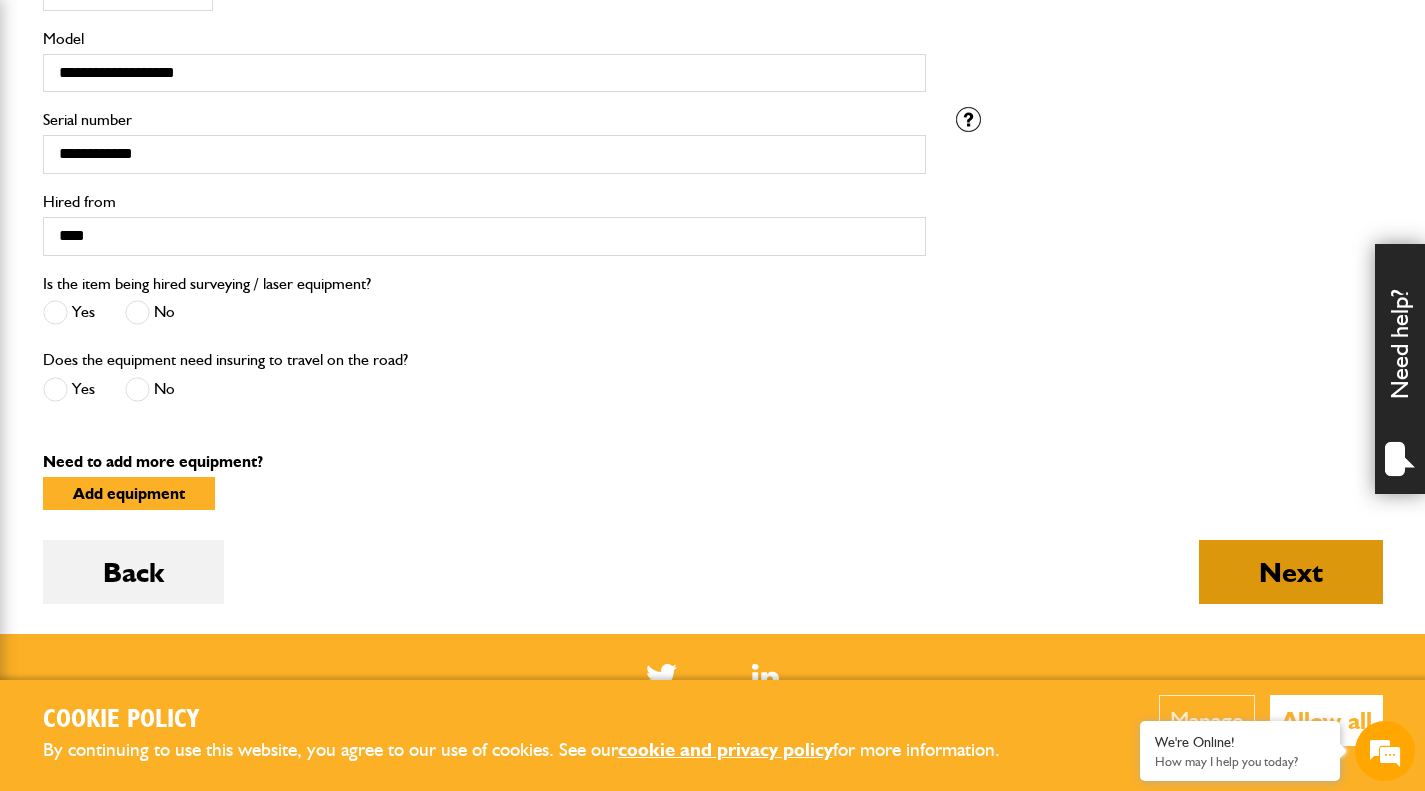 click on "Next" at bounding box center (1291, 572) 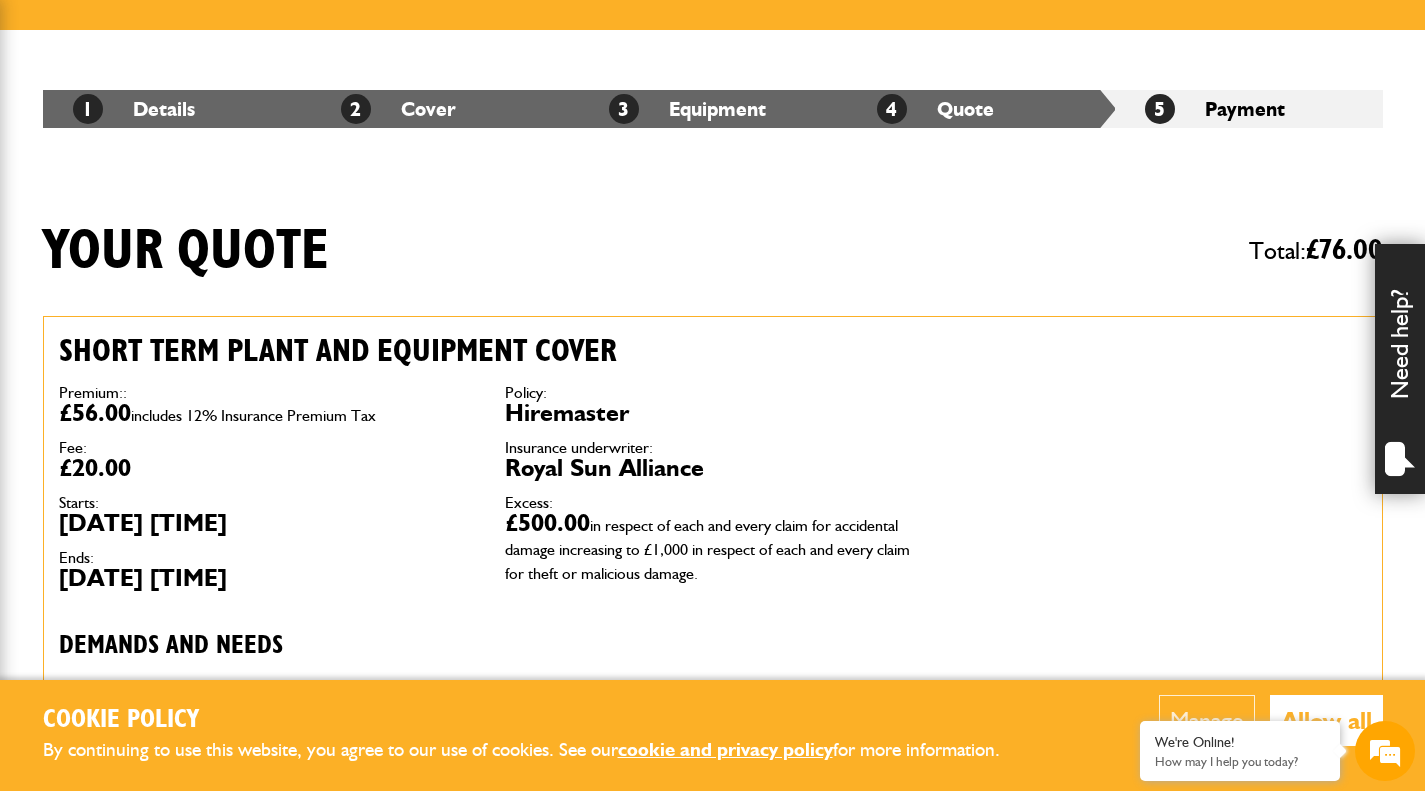 scroll, scrollTop: 400, scrollLeft: 0, axis: vertical 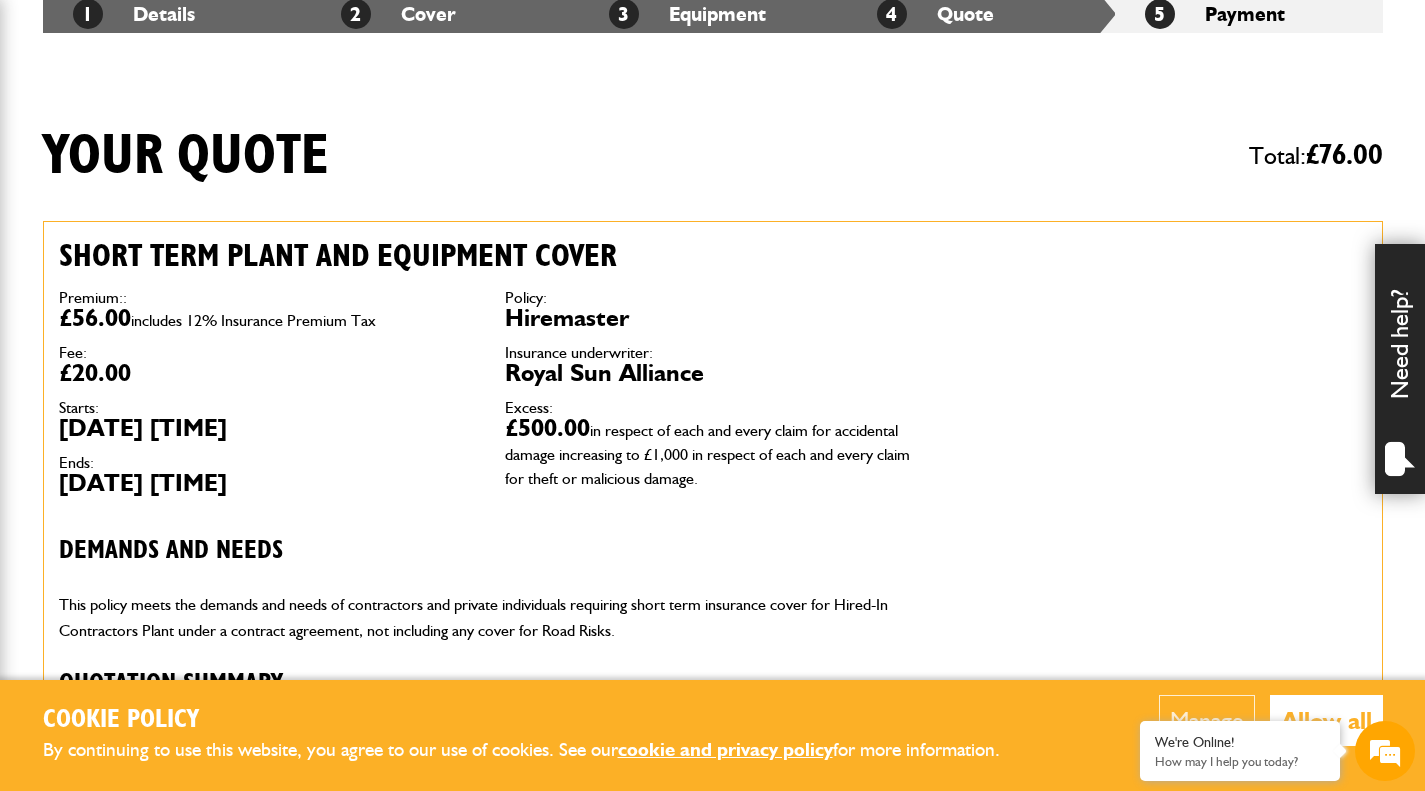 click on "Allow all" at bounding box center (1326, 720) 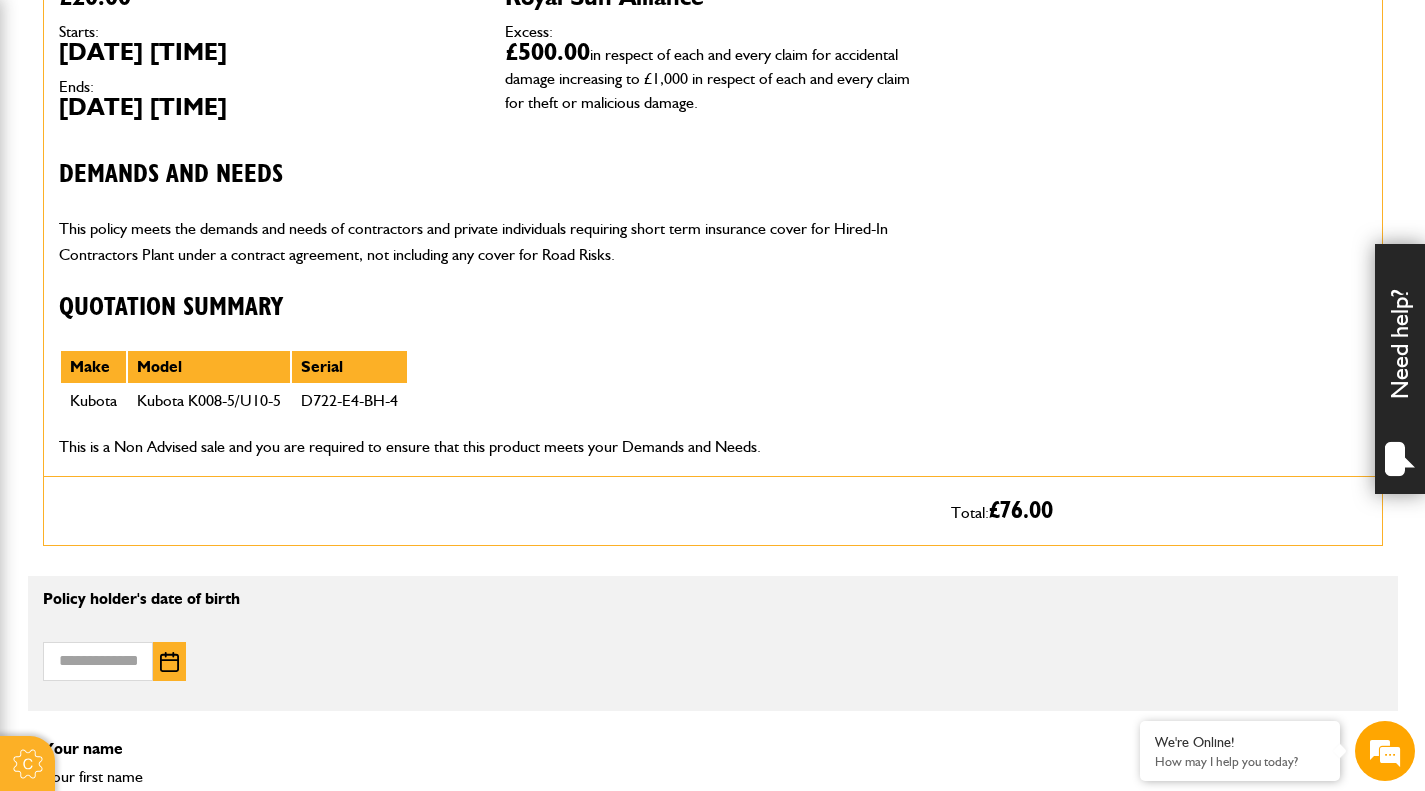 scroll, scrollTop: 800, scrollLeft: 0, axis: vertical 